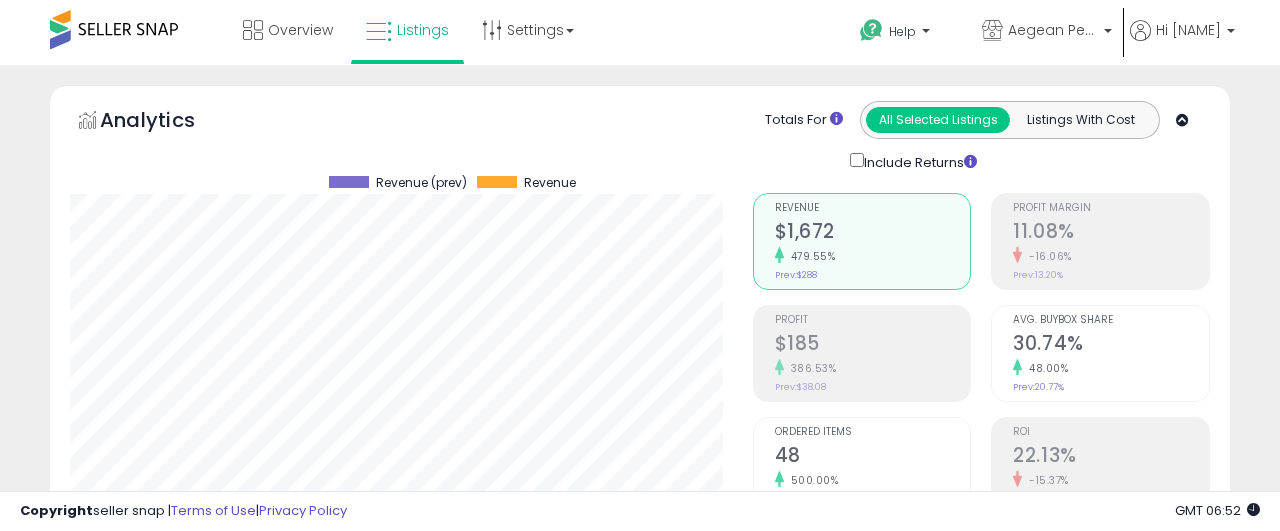scroll, scrollTop: 1439, scrollLeft: 0, axis: vertical 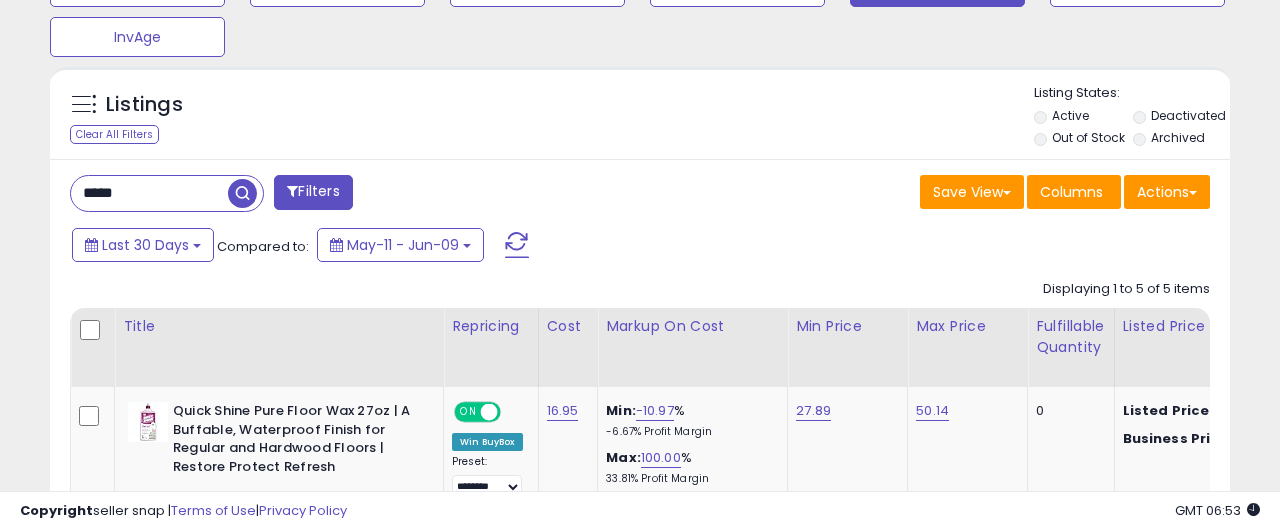 click on "*****" at bounding box center (149, 193) 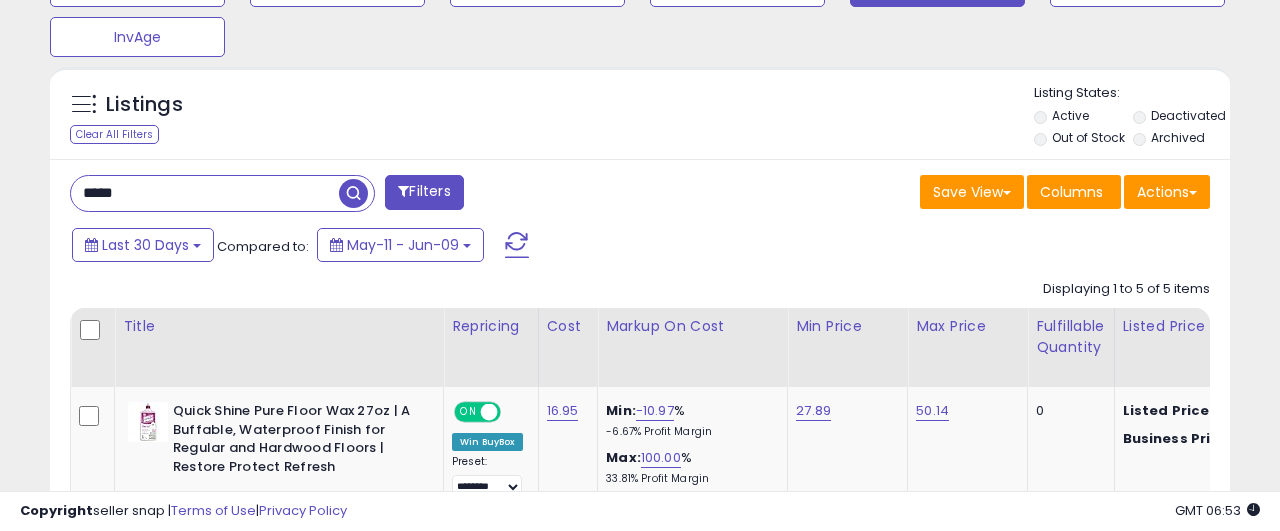 click on "*****" at bounding box center (205, 193) 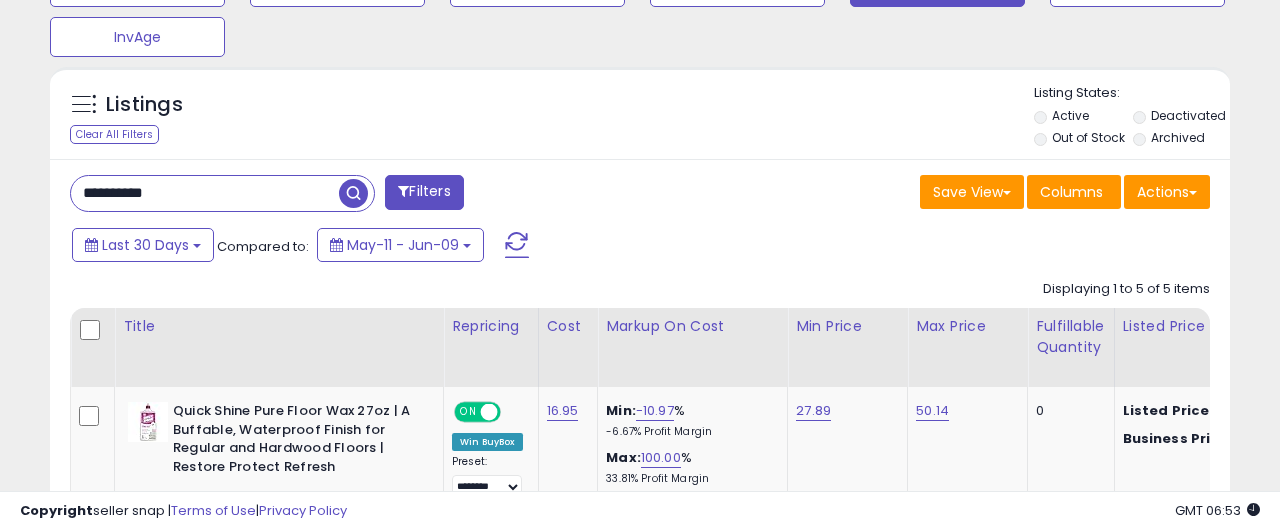 type on "**********" 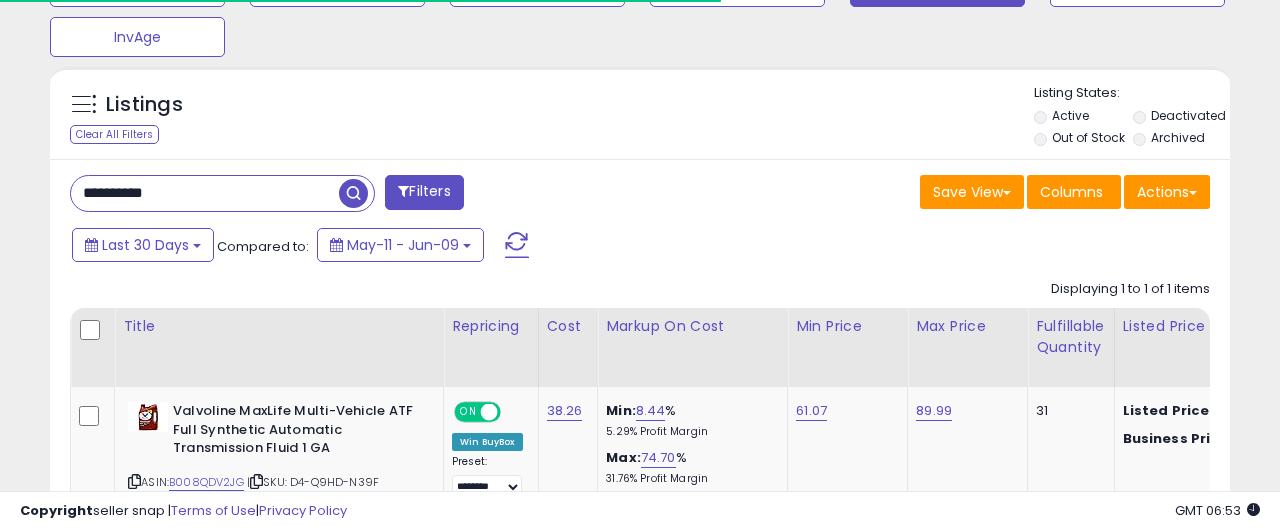 scroll, scrollTop: 816, scrollLeft: 0, axis: vertical 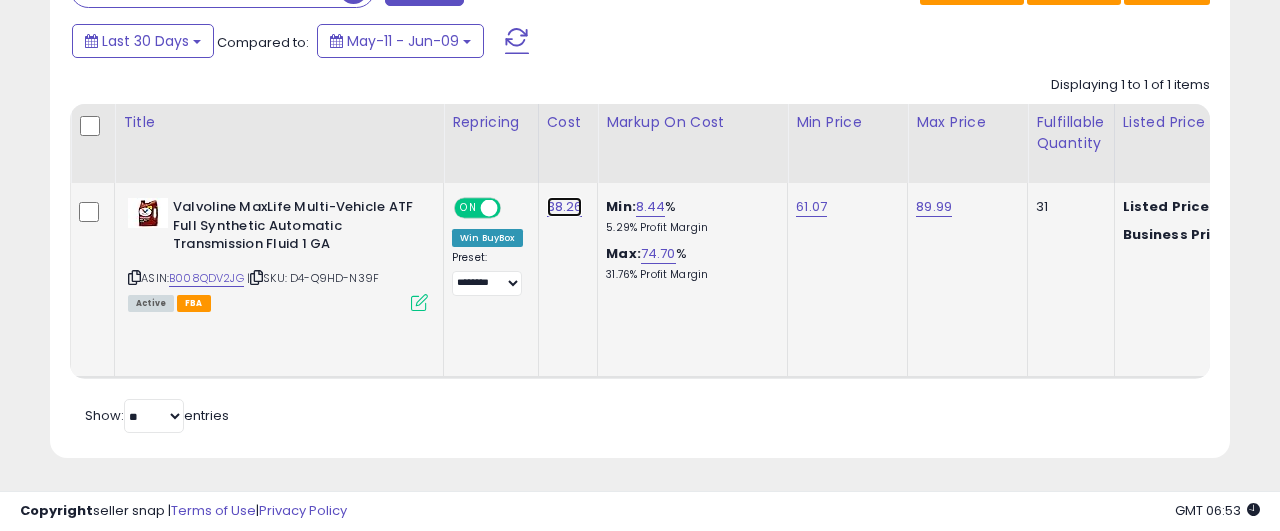 click on "38.26" at bounding box center [565, 207] 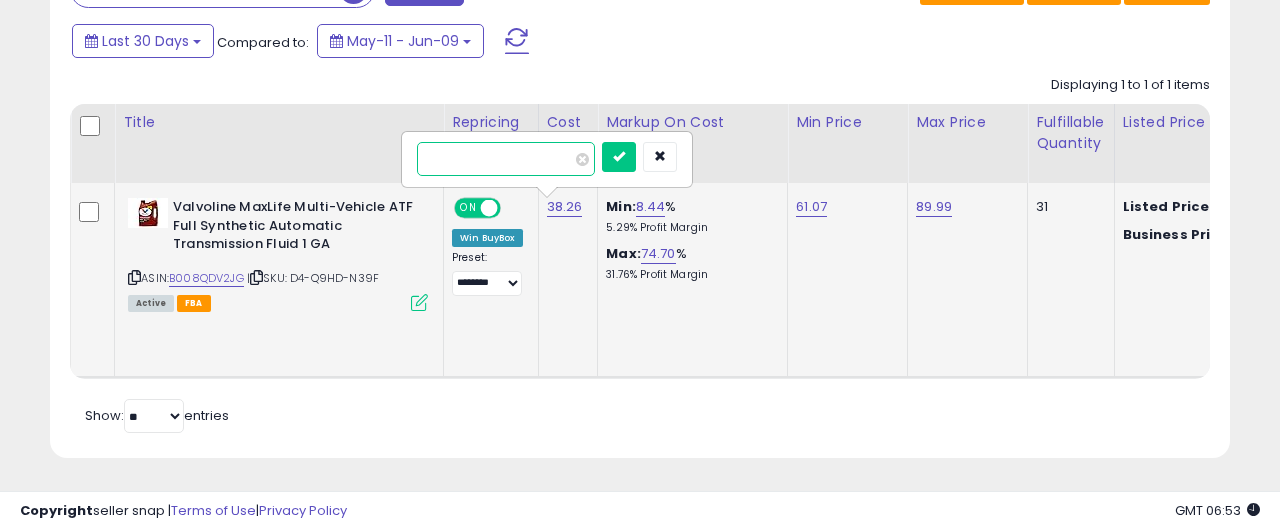 click on "*****" at bounding box center [506, 159] 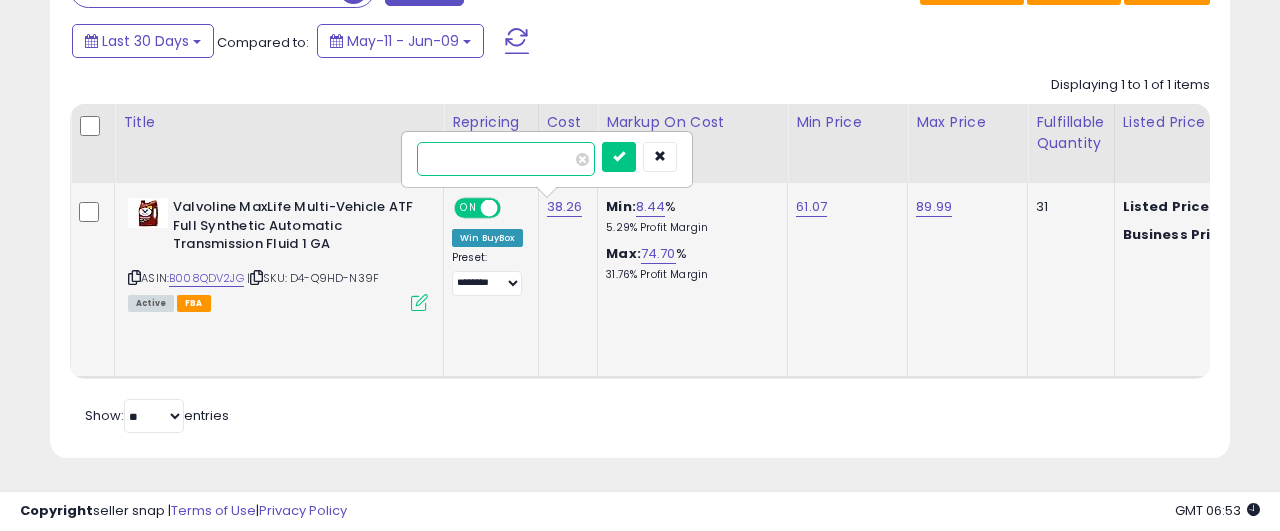 type on "*****" 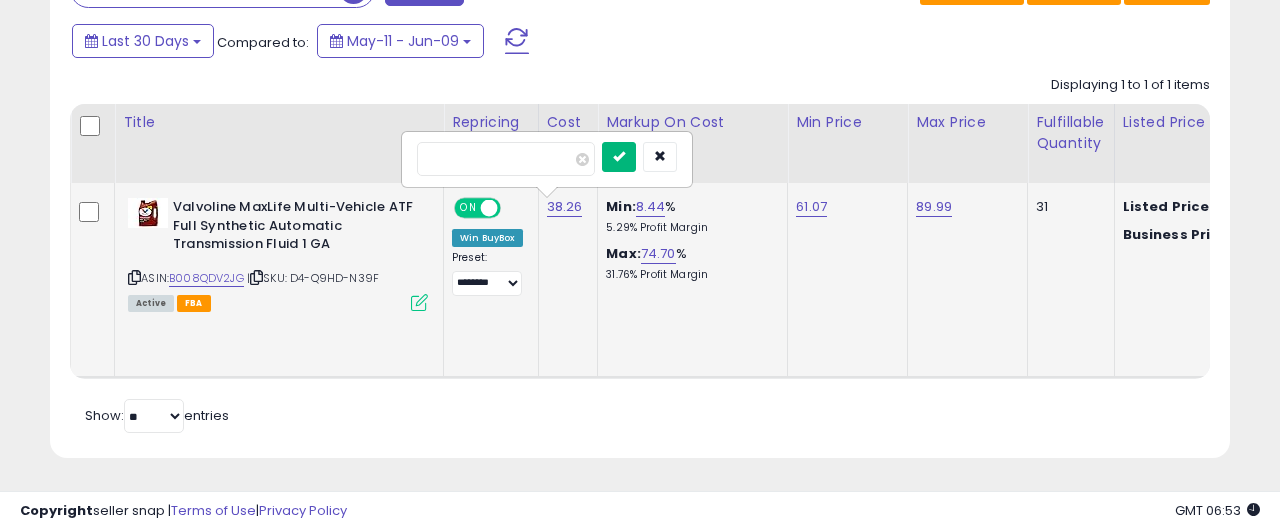 click at bounding box center (619, 157) 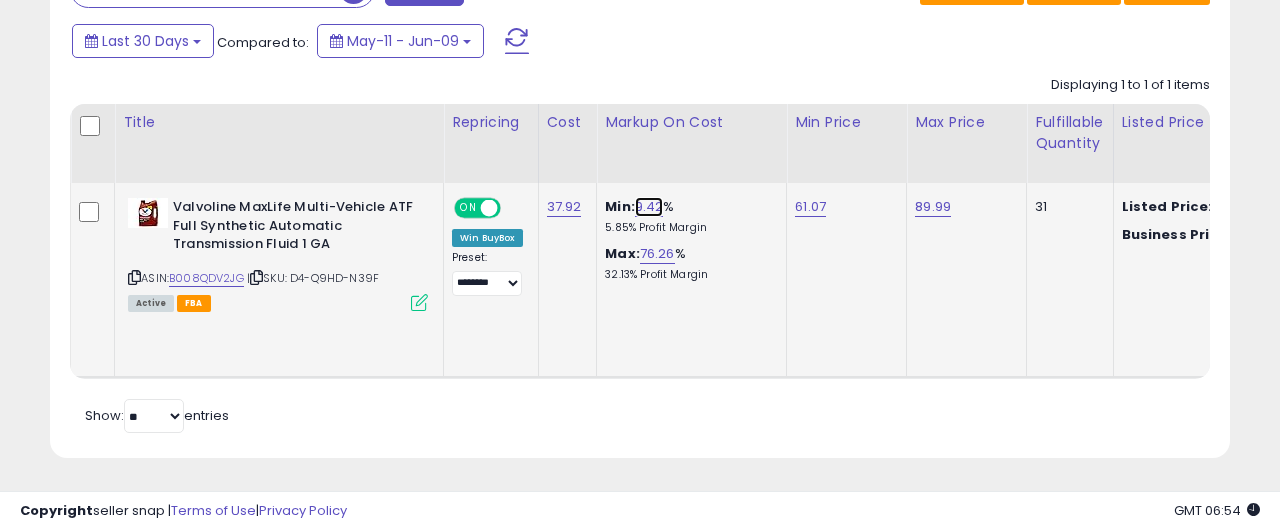 click on "9.42" at bounding box center [649, 207] 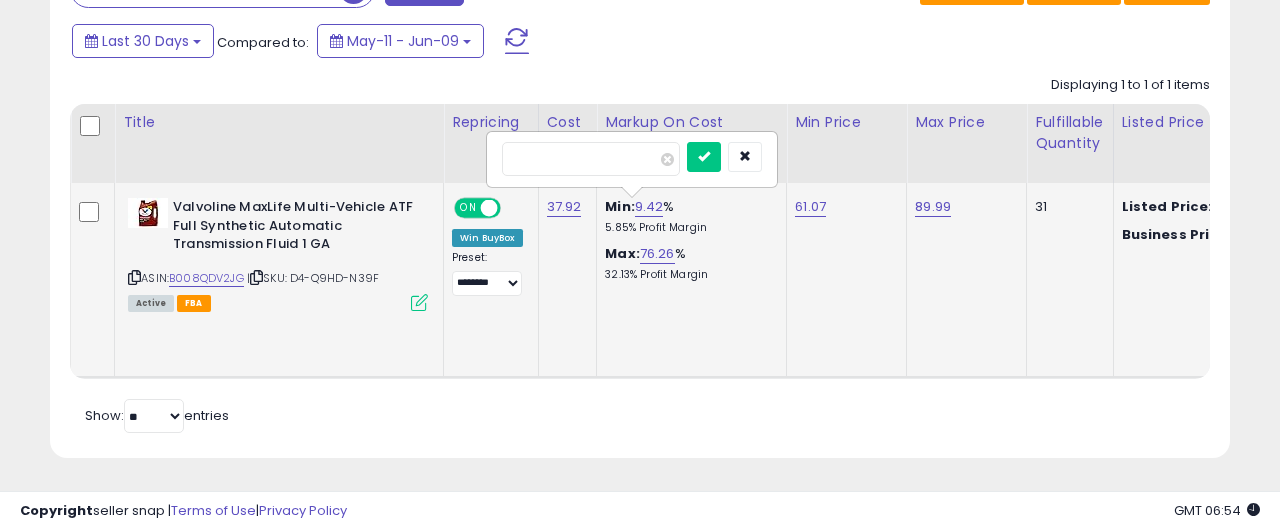 click on "****" at bounding box center (591, 159) 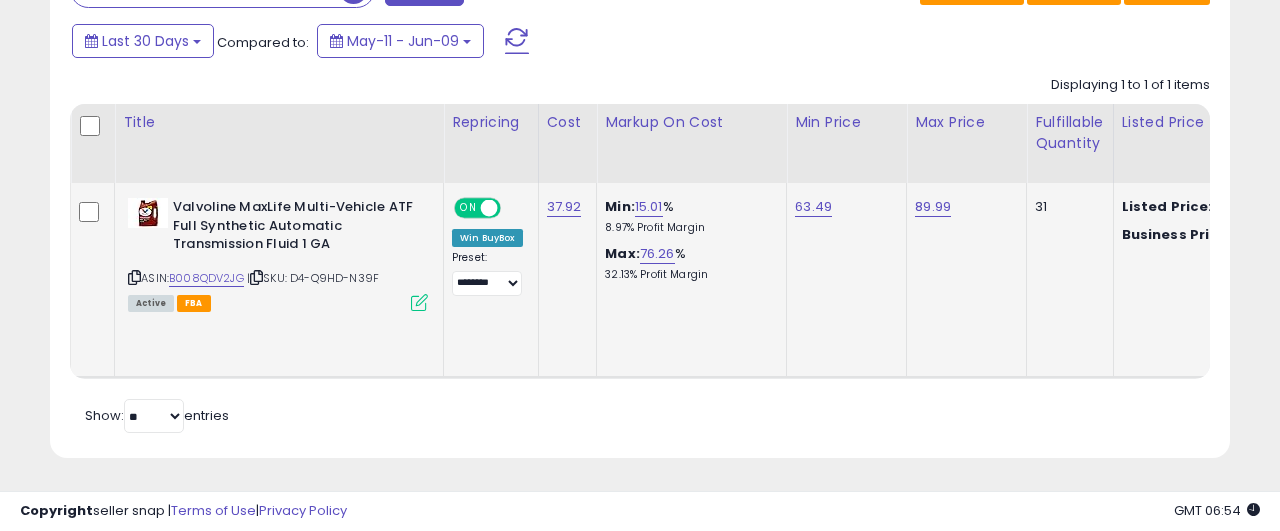 scroll, scrollTop: 0, scrollLeft: 155, axis: horizontal 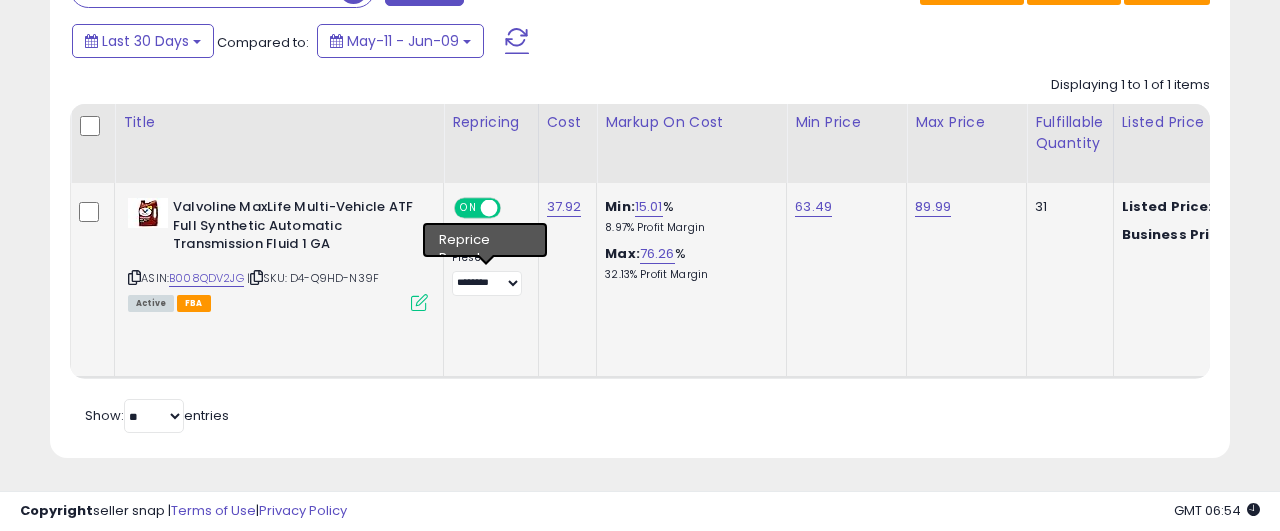 click on "**********" 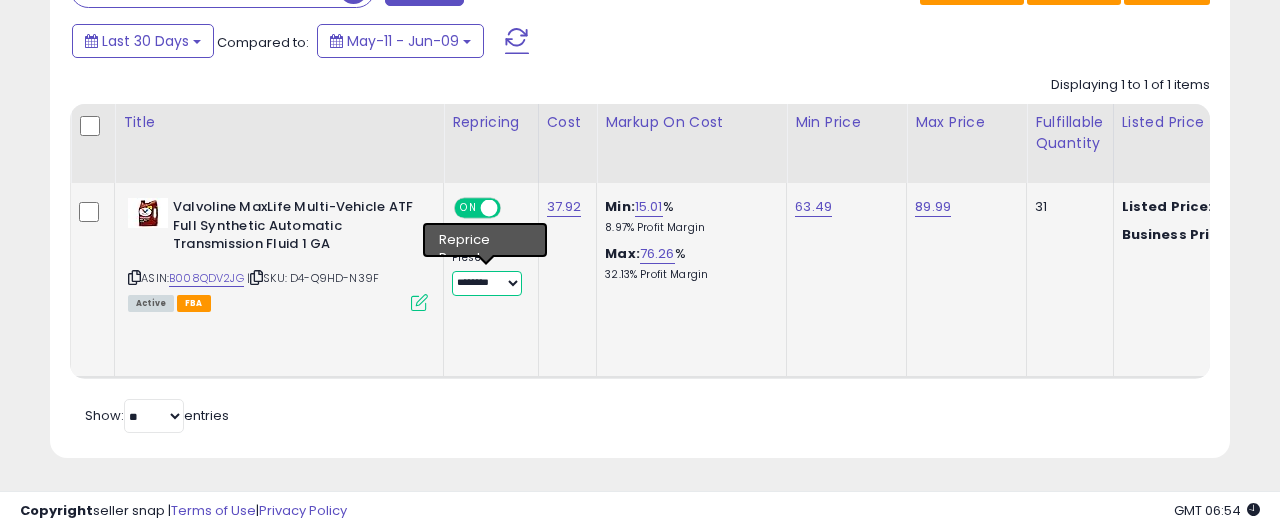 click on "**********" at bounding box center [487, 283] 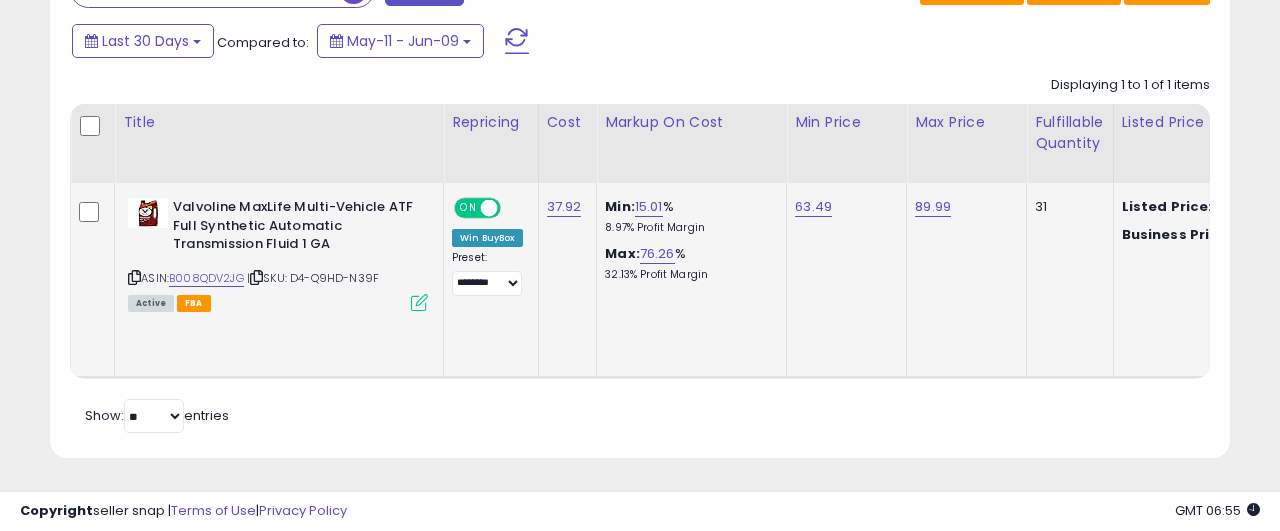 click on "Retrieving listings data..
Displaying 1 to 1 of 1 items
Title
Repricing" at bounding box center (640, 252) 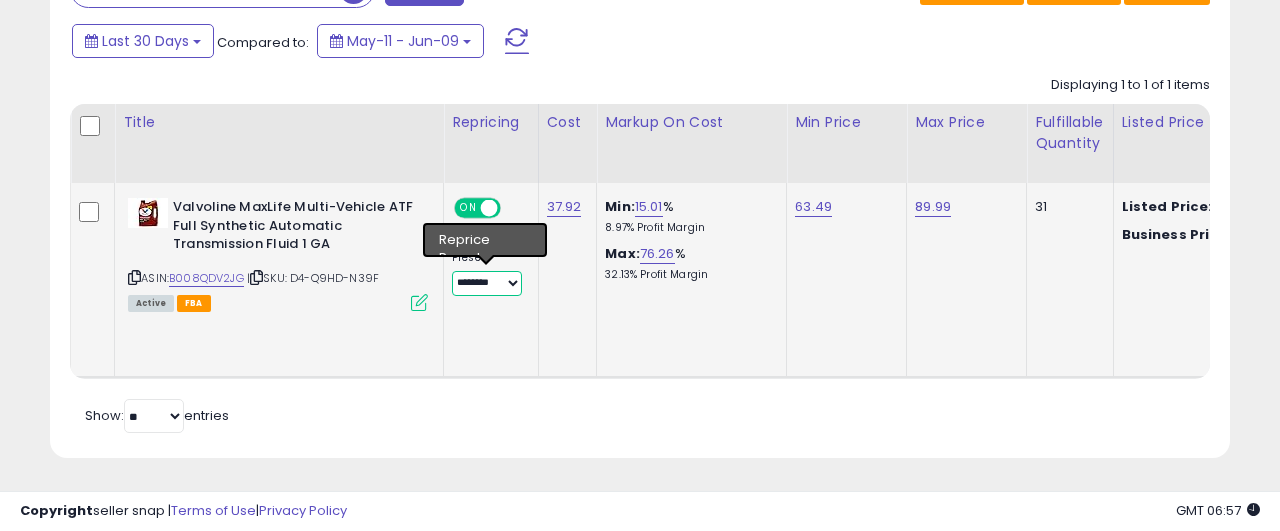 click on "**********" at bounding box center (487, 283) 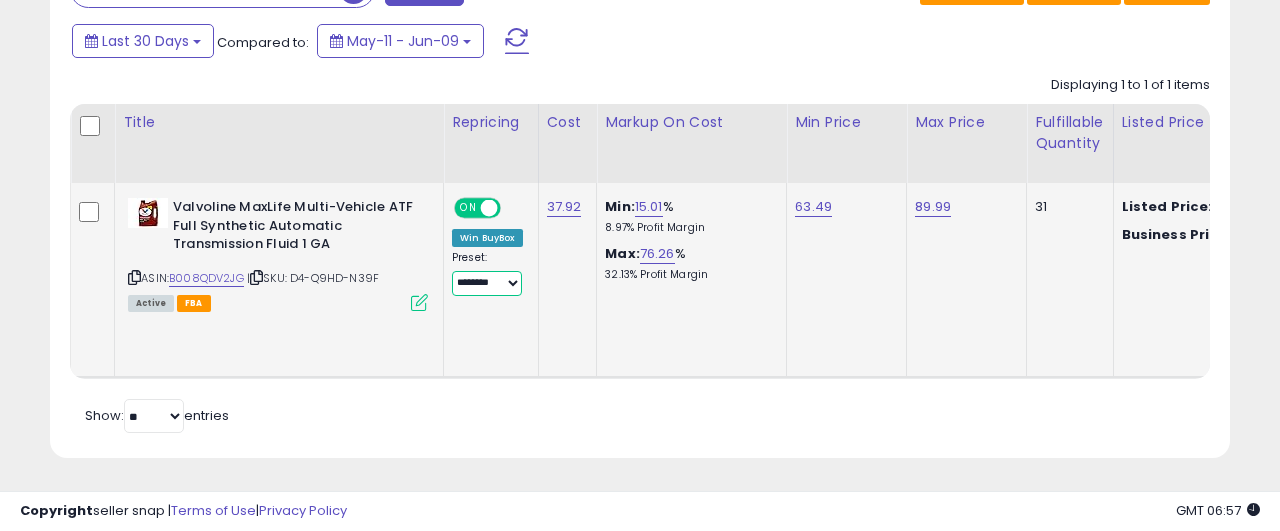 select on "****" 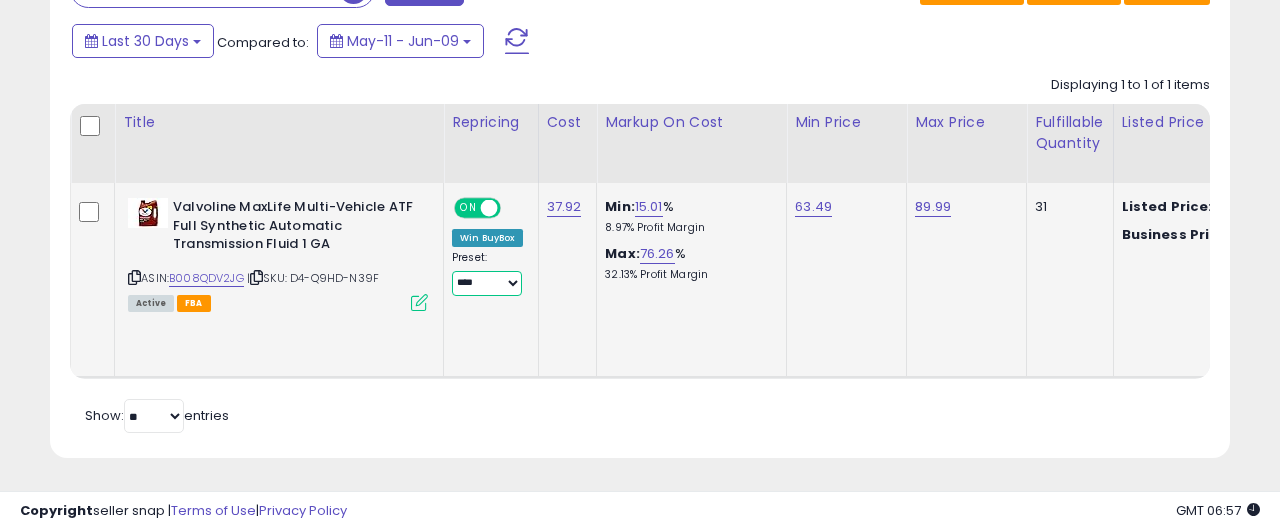 click on "****" at bounding box center (0, 0) 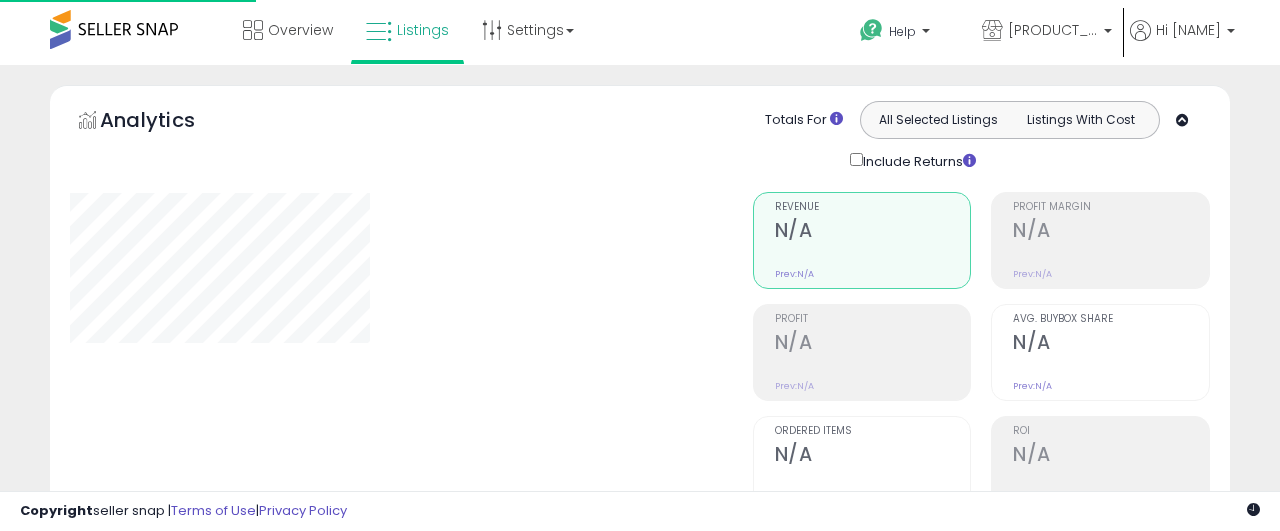 scroll, scrollTop: 746, scrollLeft: 0, axis: vertical 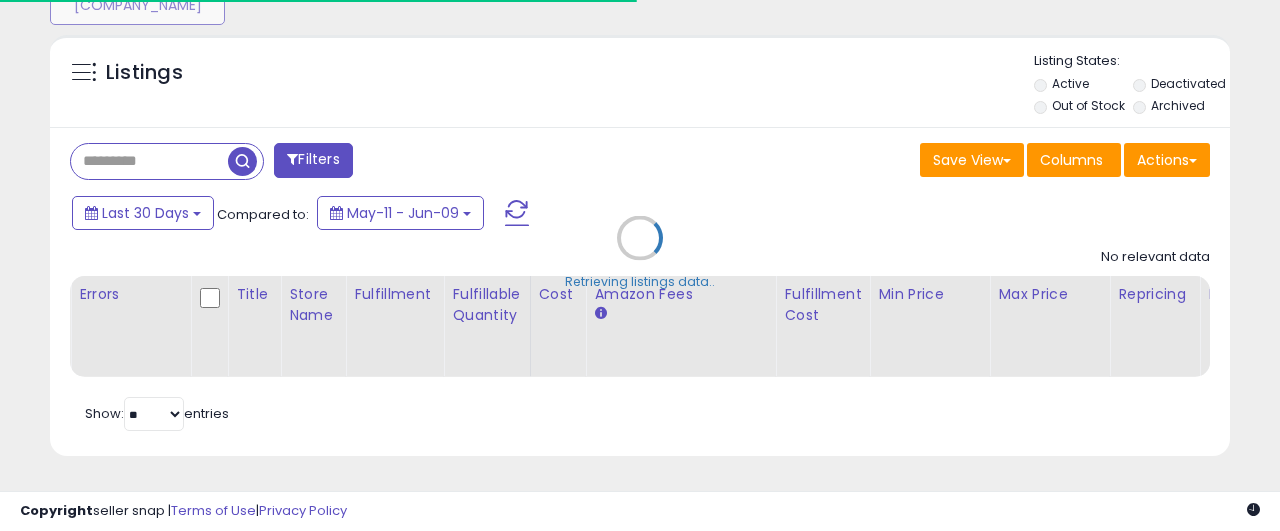 type on "**********" 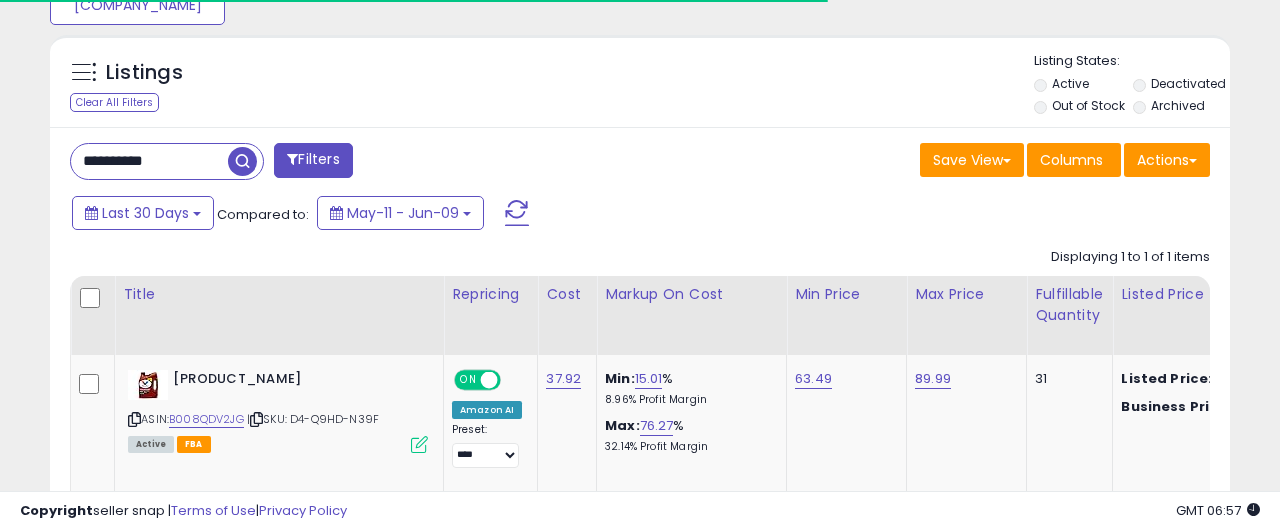 scroll, scrollTop: 920, scrollLeft: 0, axis: vertical 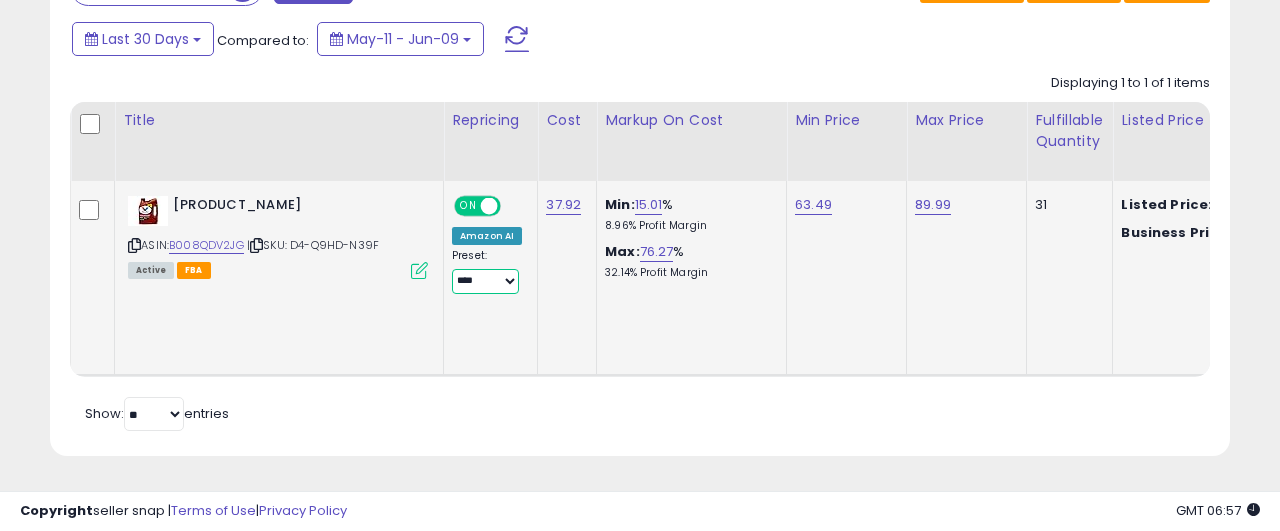 click on "**********" at bounding box center (485, 281) 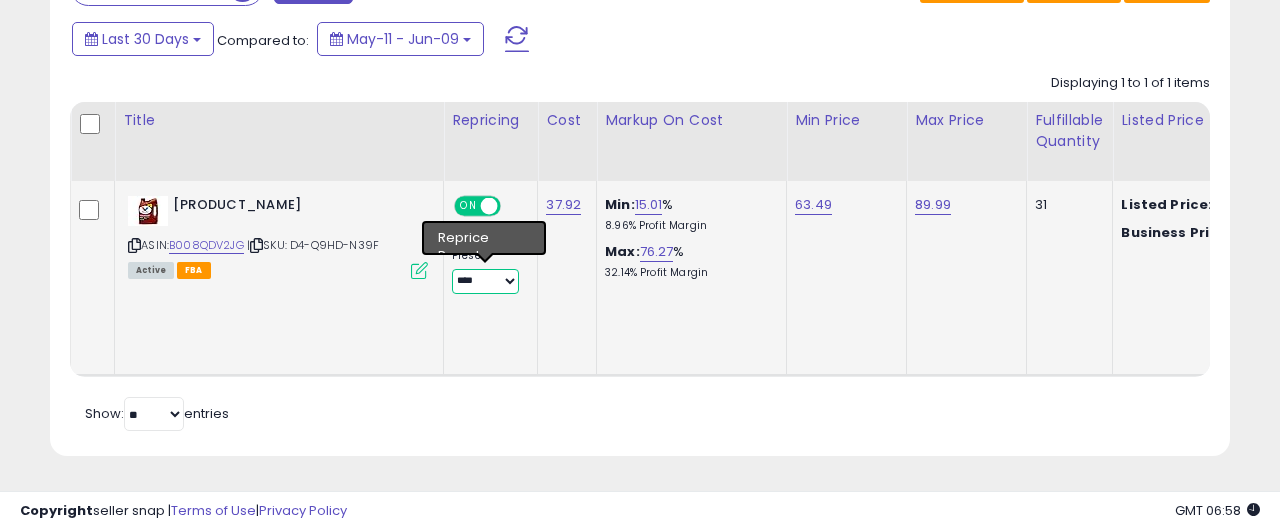 click on "****" at bounding box center [0, 0] 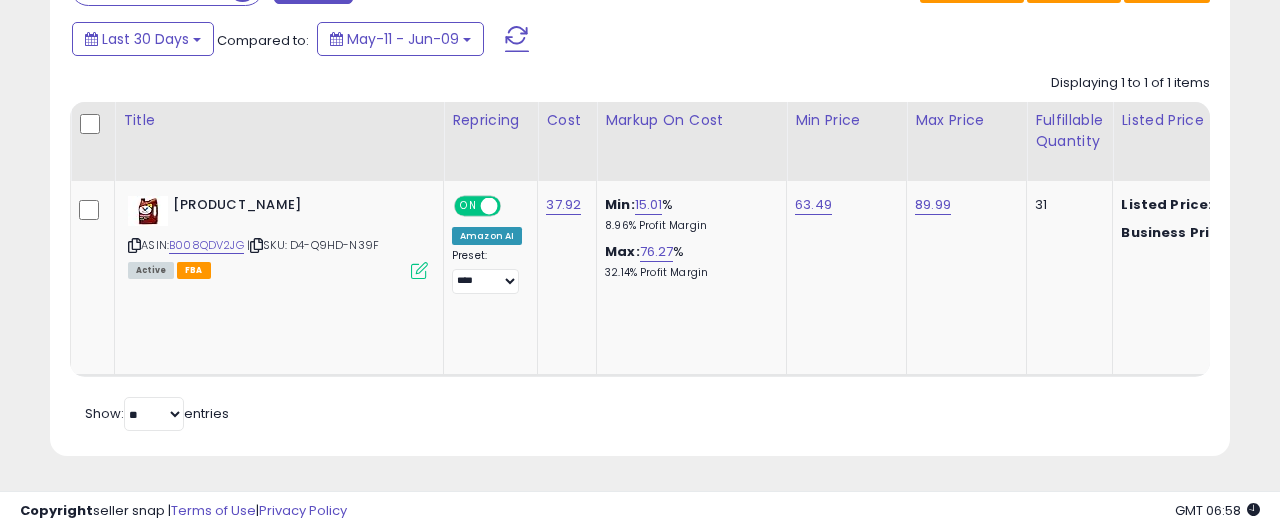 click on "Retrieving listings data..
Displaying 1 to 1 of 1 items
Title
Repricing" at bounding box center [640, 250] 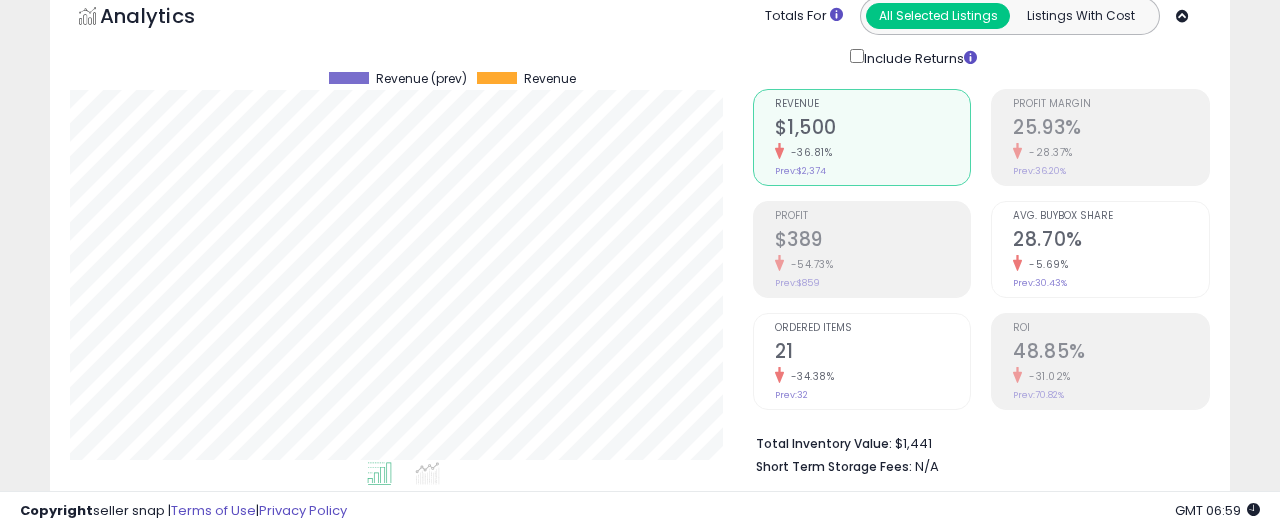 scroll, scrollTop: 0, scrollLeft: 0, axis: both 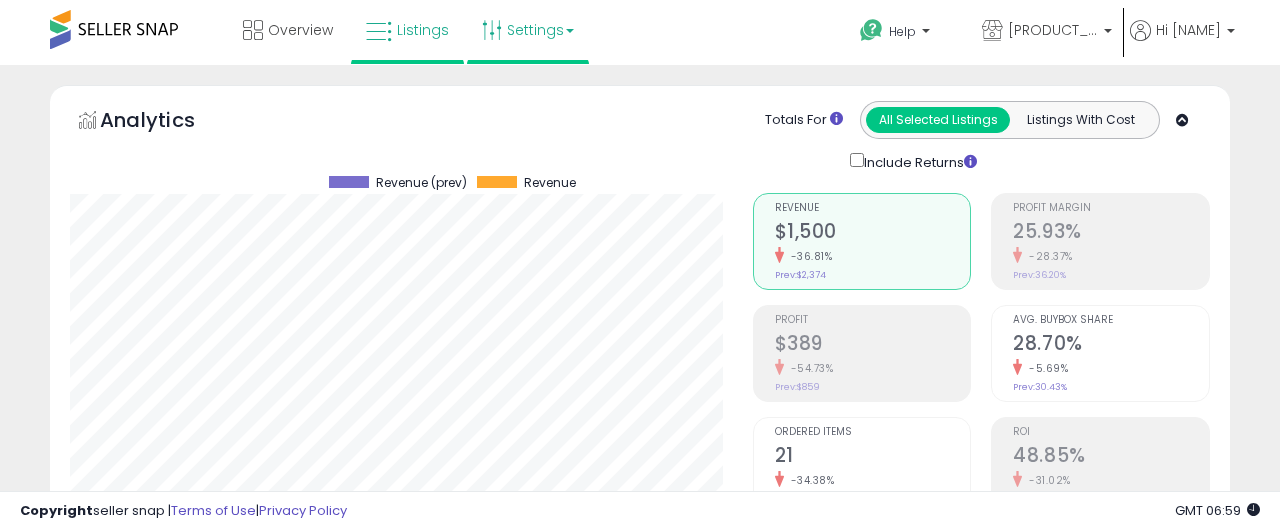click on "Settings" at bounding box center (528, 30) 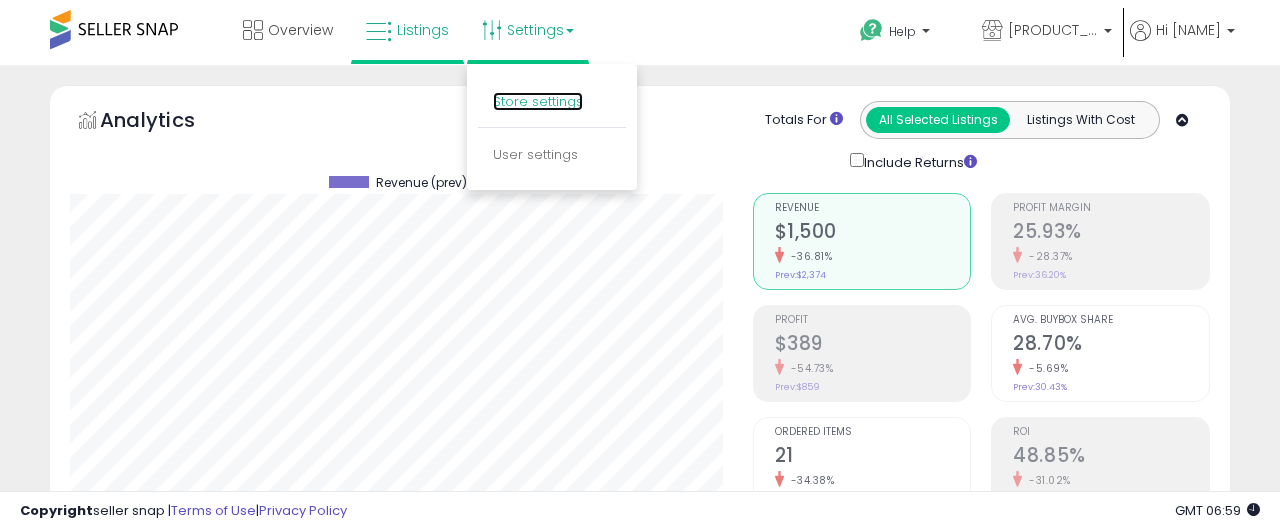 click on "Store
settings" at bounding box center [538, 101] 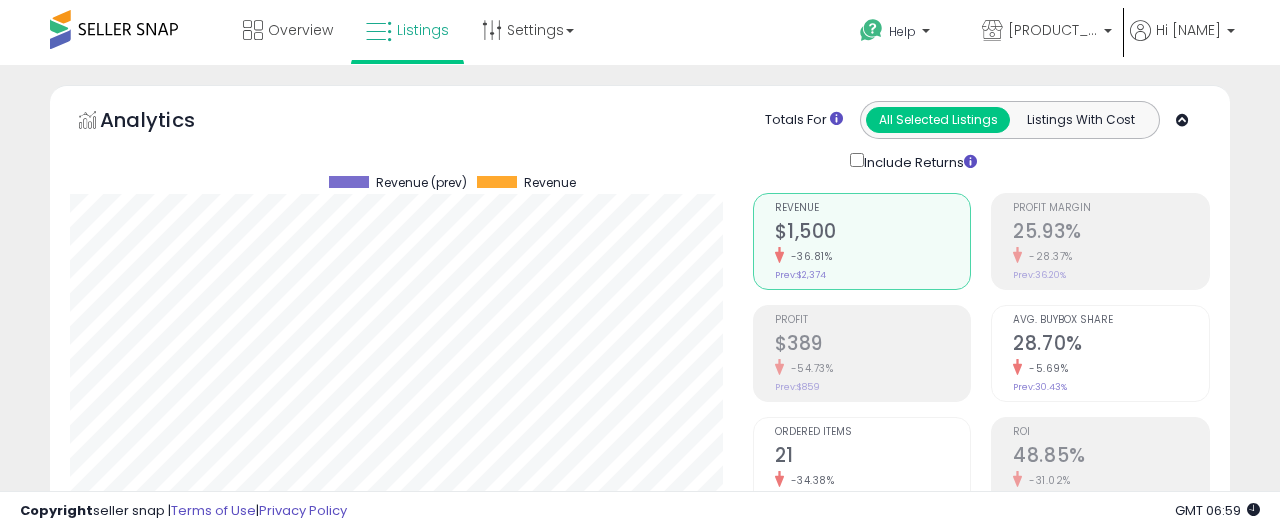 scroll, scrollTop: 408, scrollLeft: 0, axis: vertical 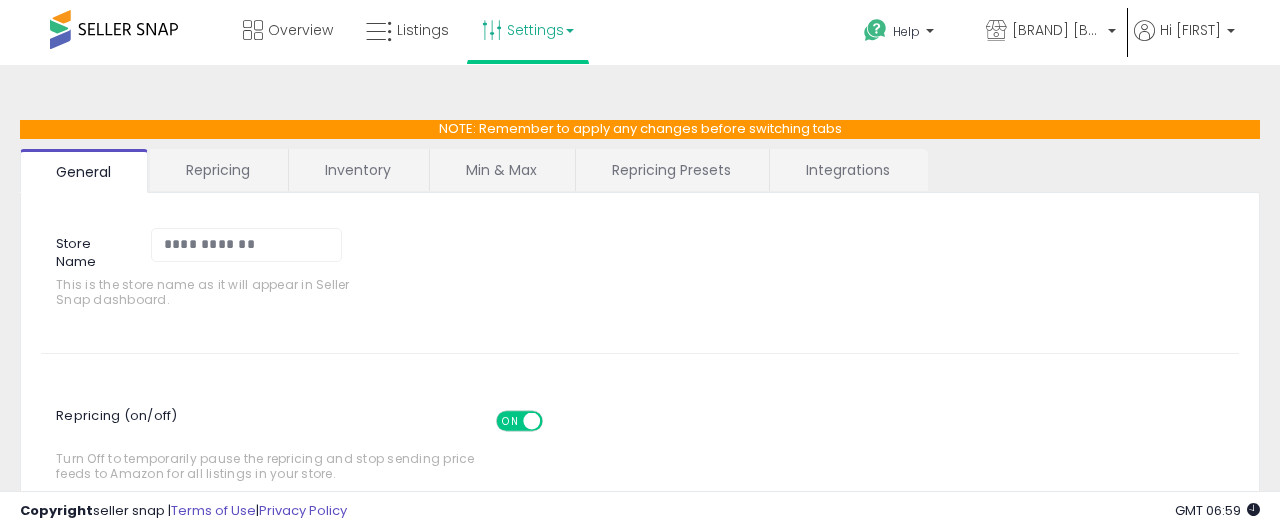 click on "Repricing Presets" at bounding box center [671, 170] 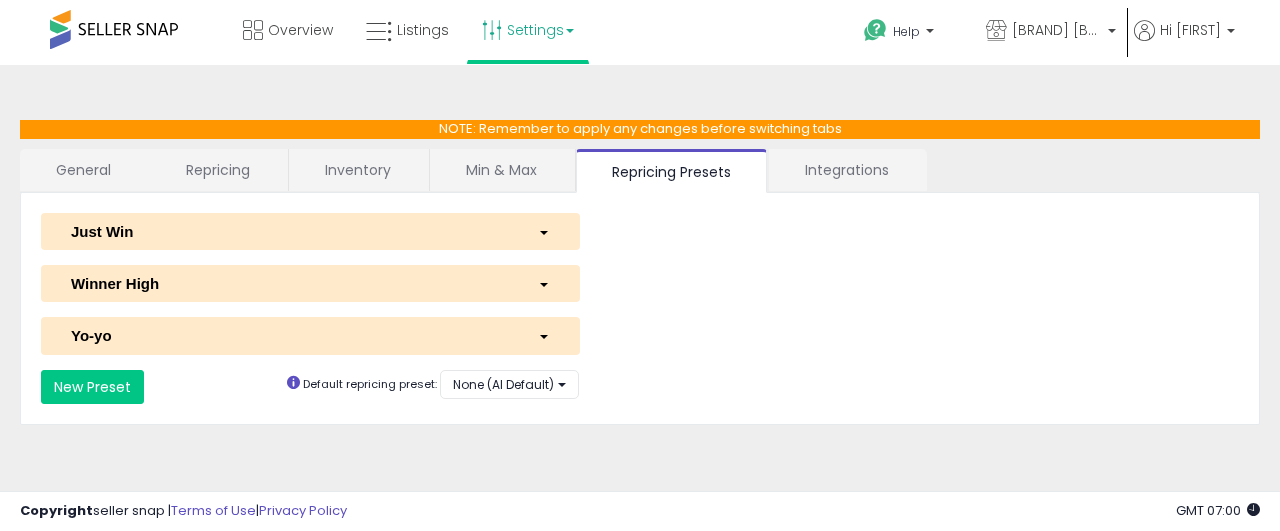 click on "Just Win" at bounding box center (289, 231) 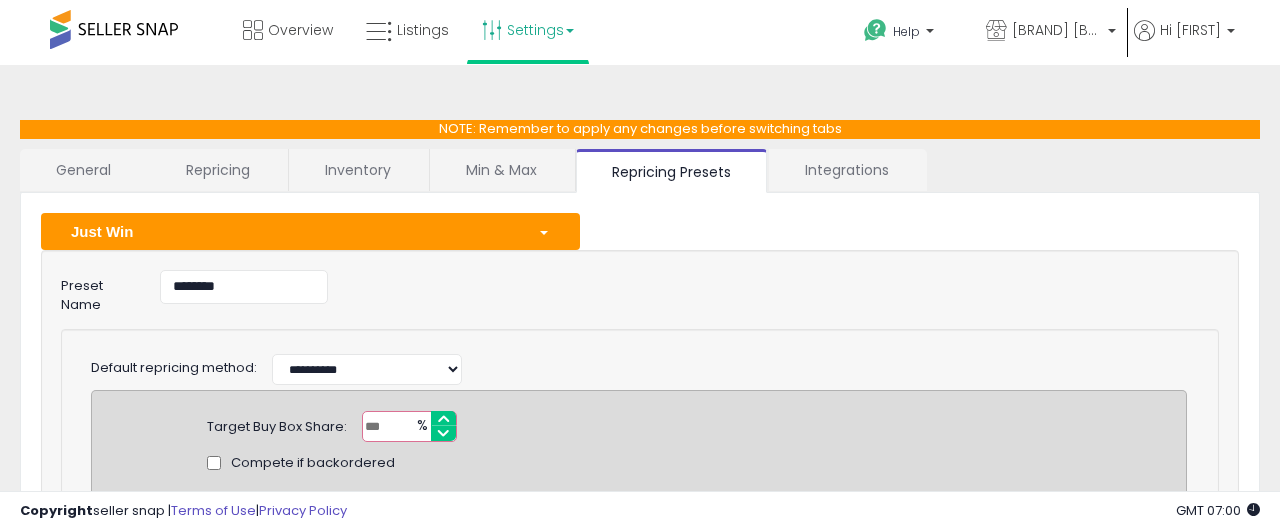 scroll, scrollTop: 102, scrollLeft: 0, axis: vertical 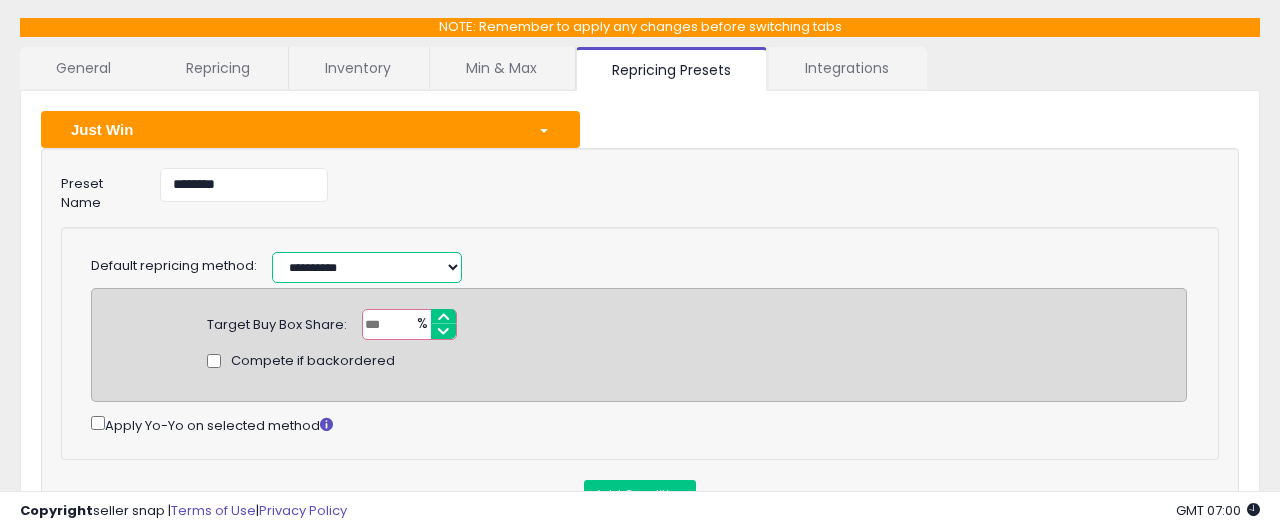 click on "**********" at bounding box center (367, 267) 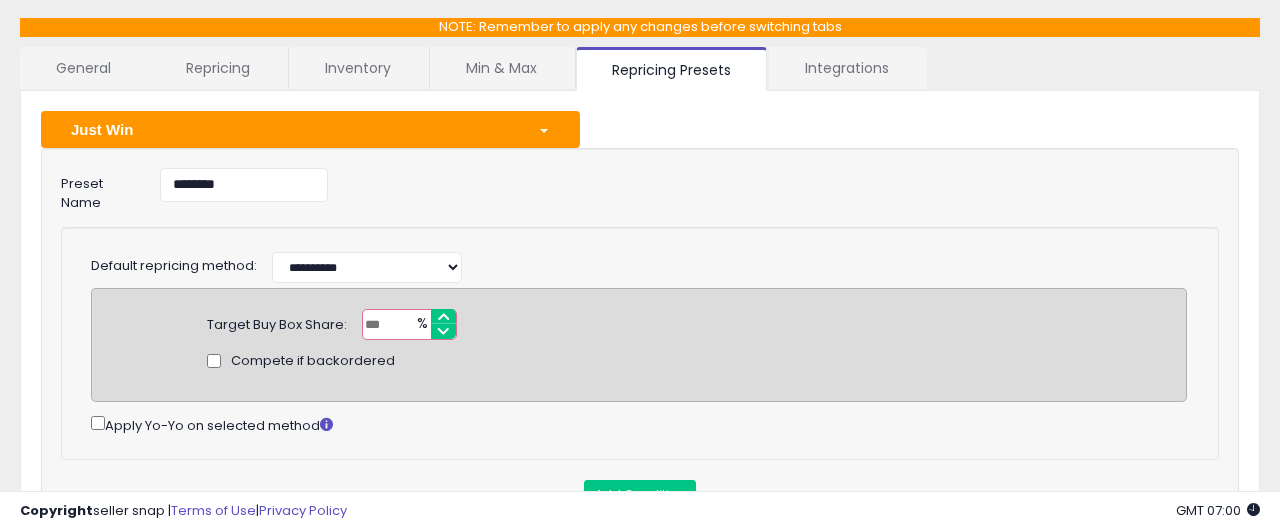 click on "Preset Name
********" at bounding box center [640, 190] 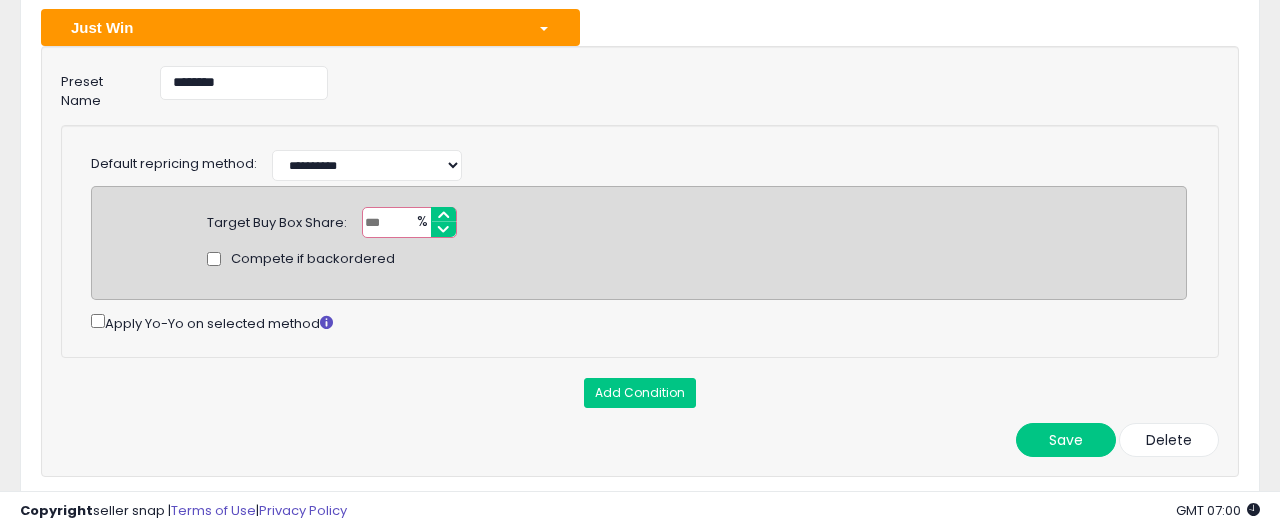 scroll, scrollTop: 0, scrollLeft: 0, axis: both 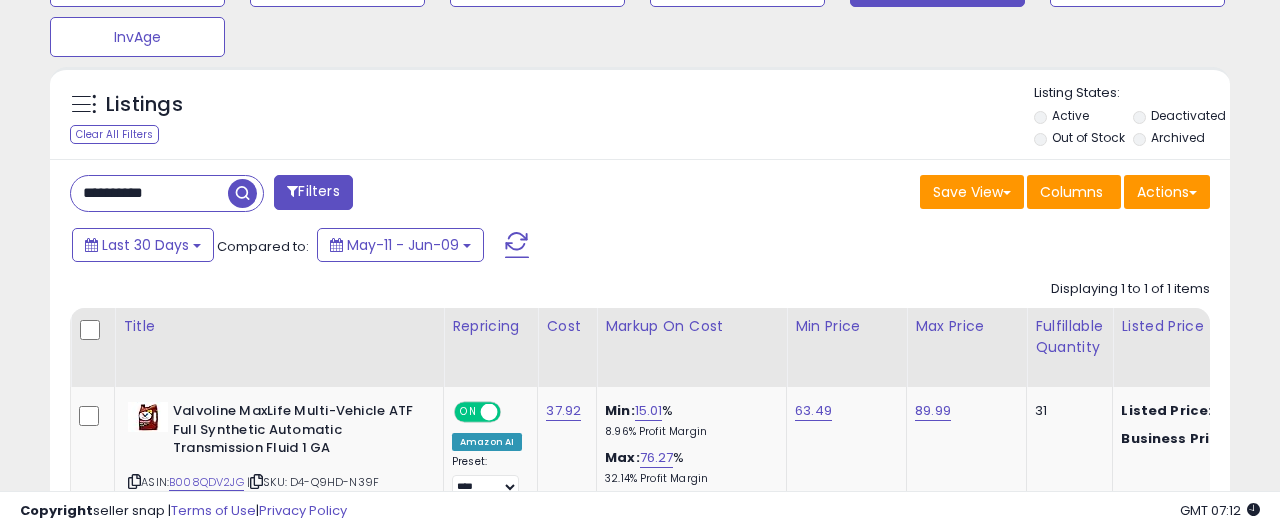 click on "**********" at bounding box center [149, 193] 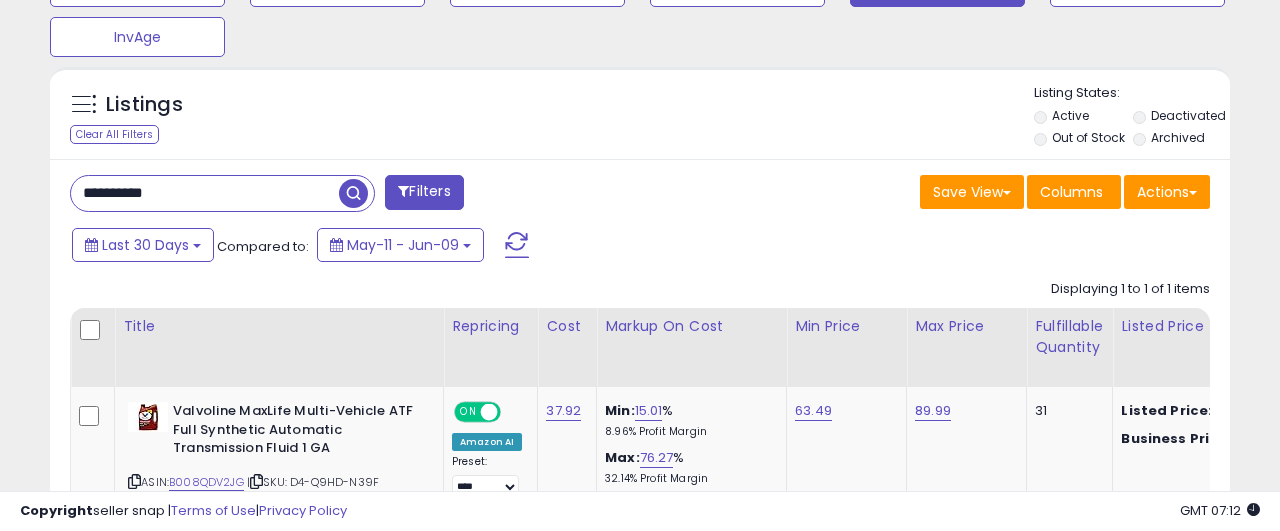 click on "**********" at bounding box center (205, 193) 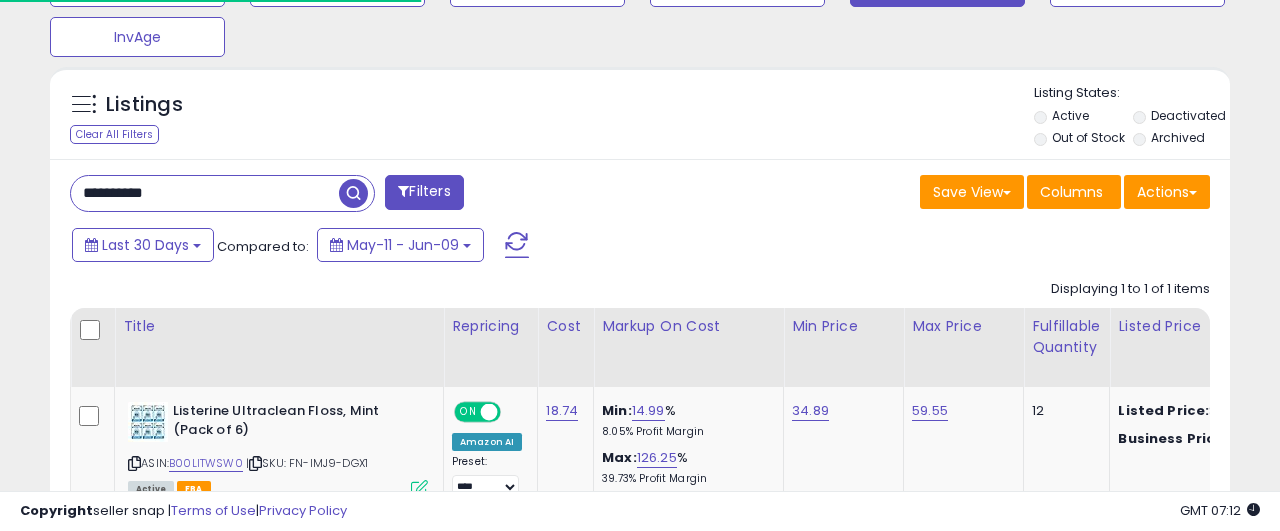 scroll, scrollTop: 918, scrollLeft: 0, axis: vertical 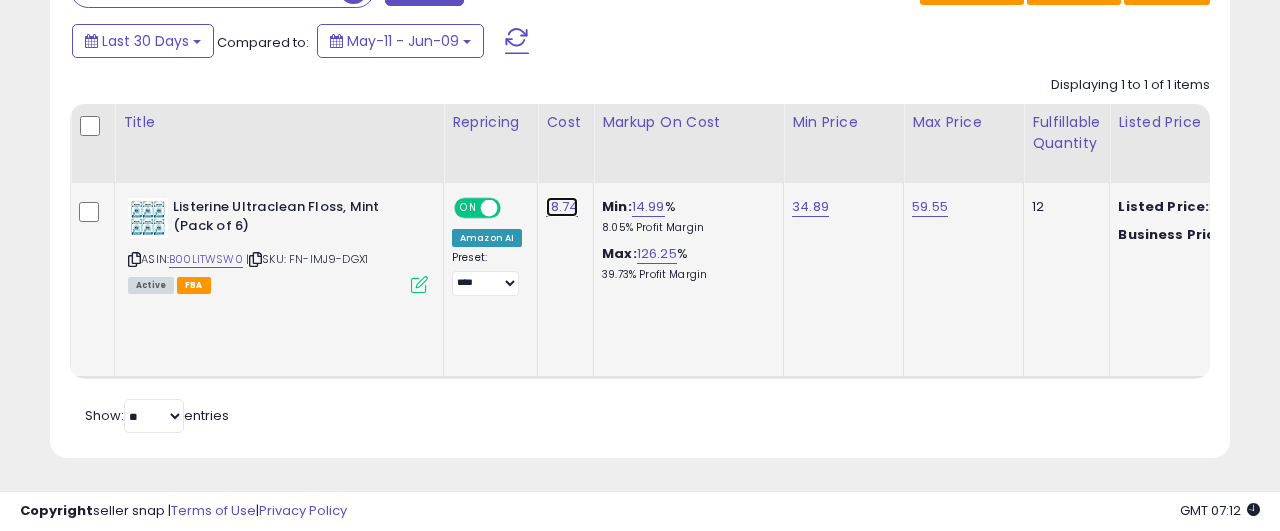 click on "18.74" at bounding box center [562, 207] 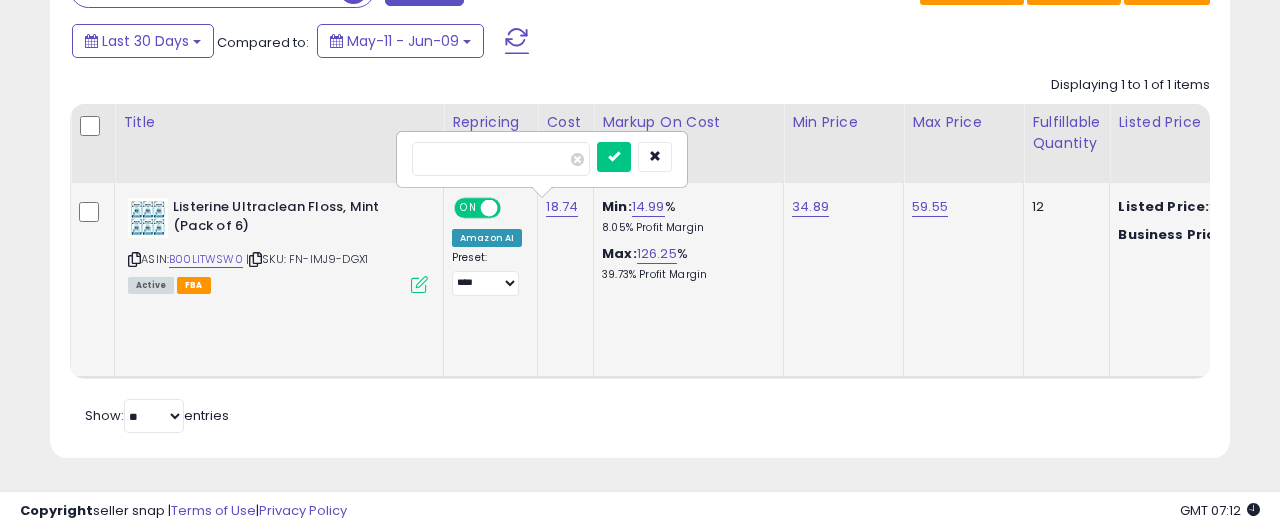 type on "*" 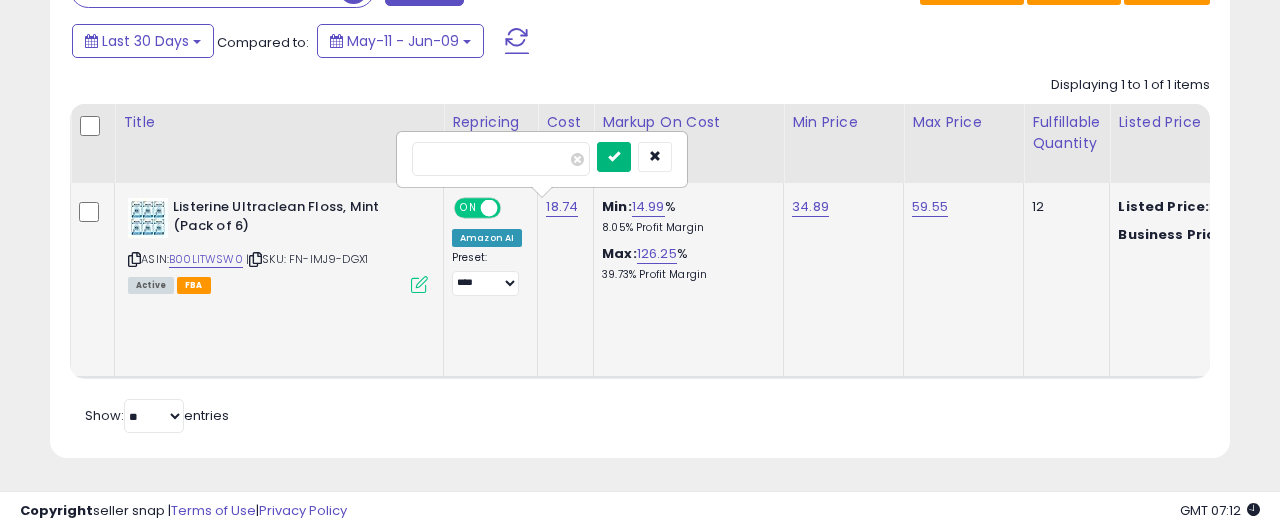 type on "*****" 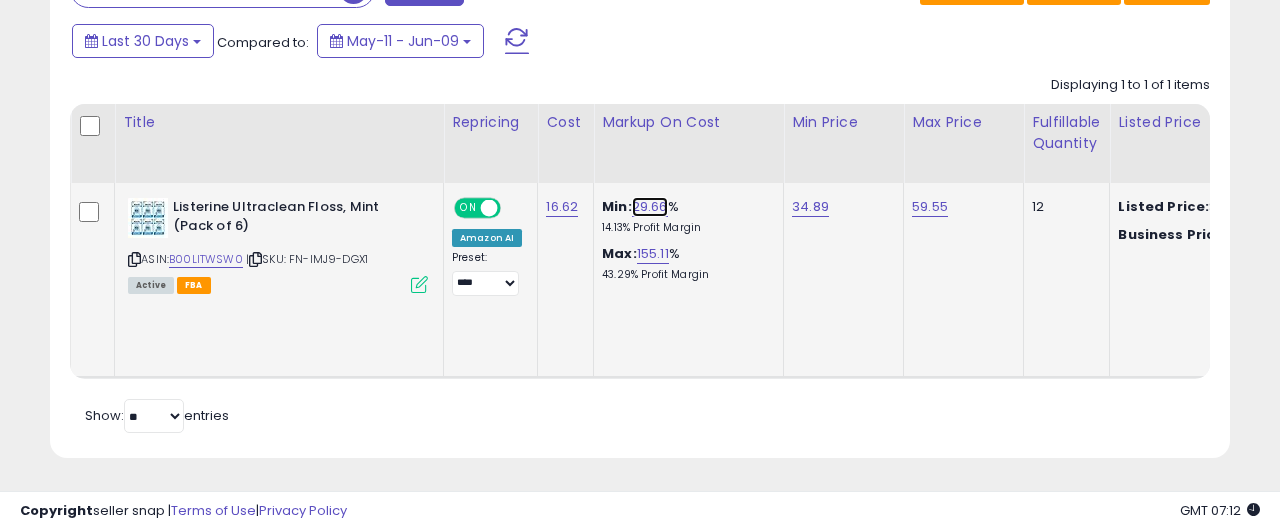 drag, startPoint x: 652, startPoint y: 208, endPoint x: 647, endPoint y: 245, distance: 37.336308 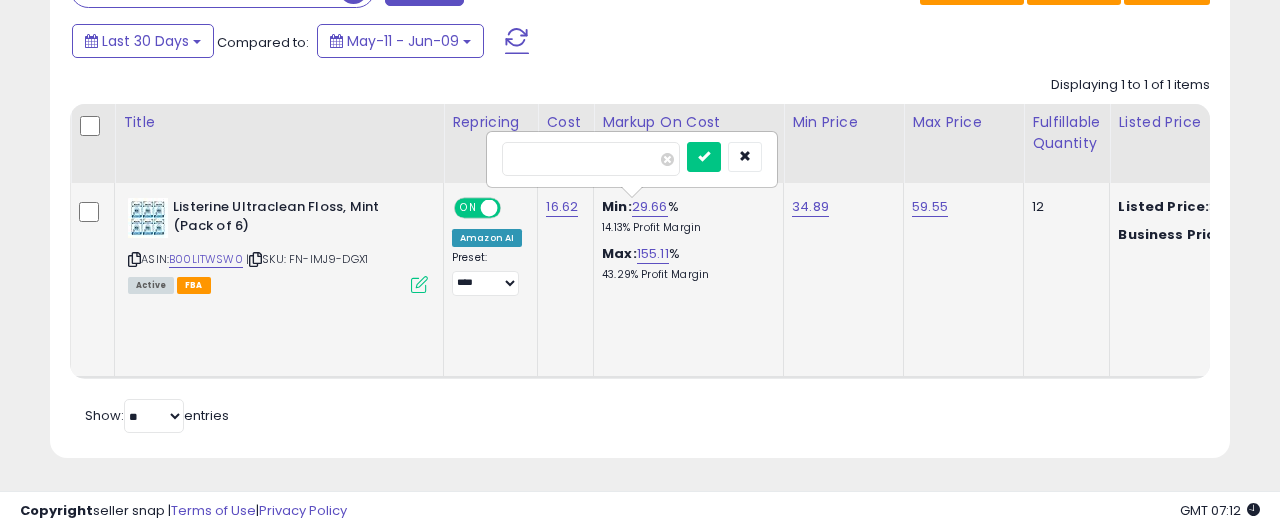 click on "*****" at bounding box center [591, 159] 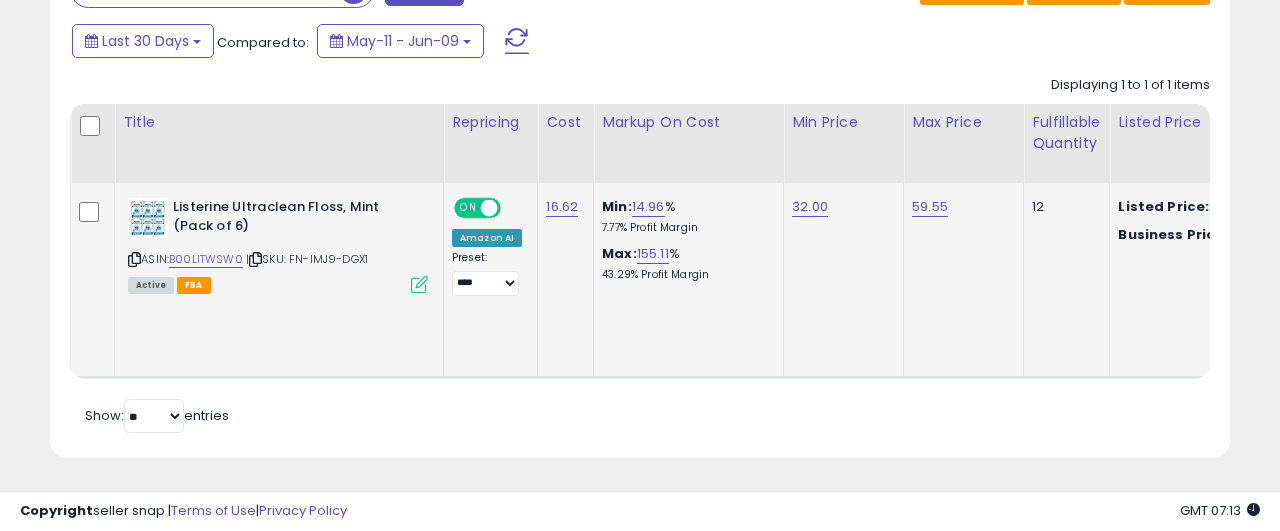 scroll, scrollTop: 0, scrollLeft: 204, axis: horizontal 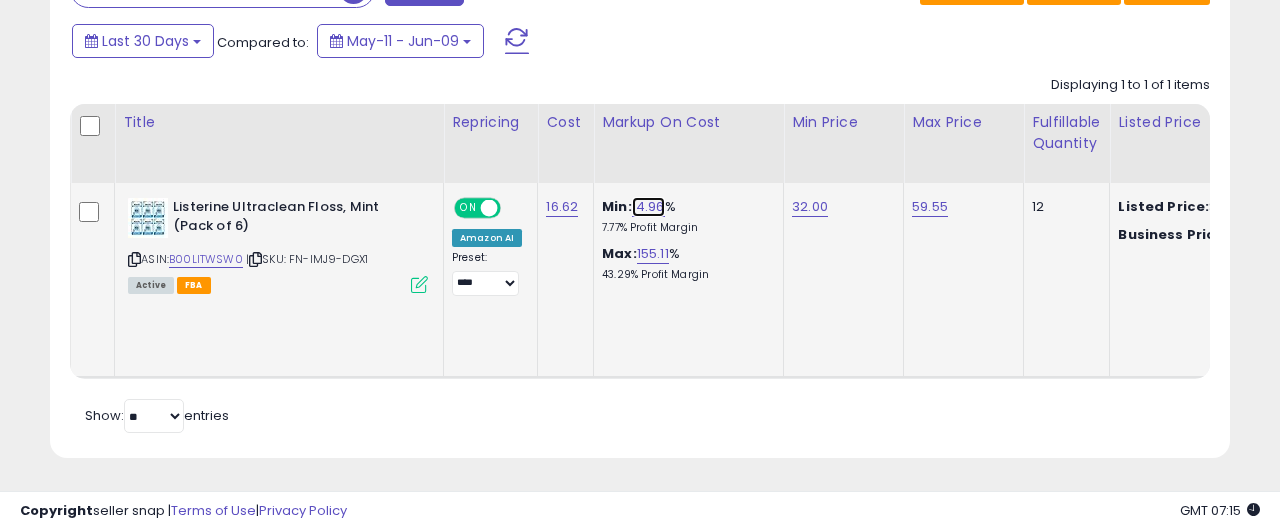 click on "14.96" at bounding box center (648, 207) 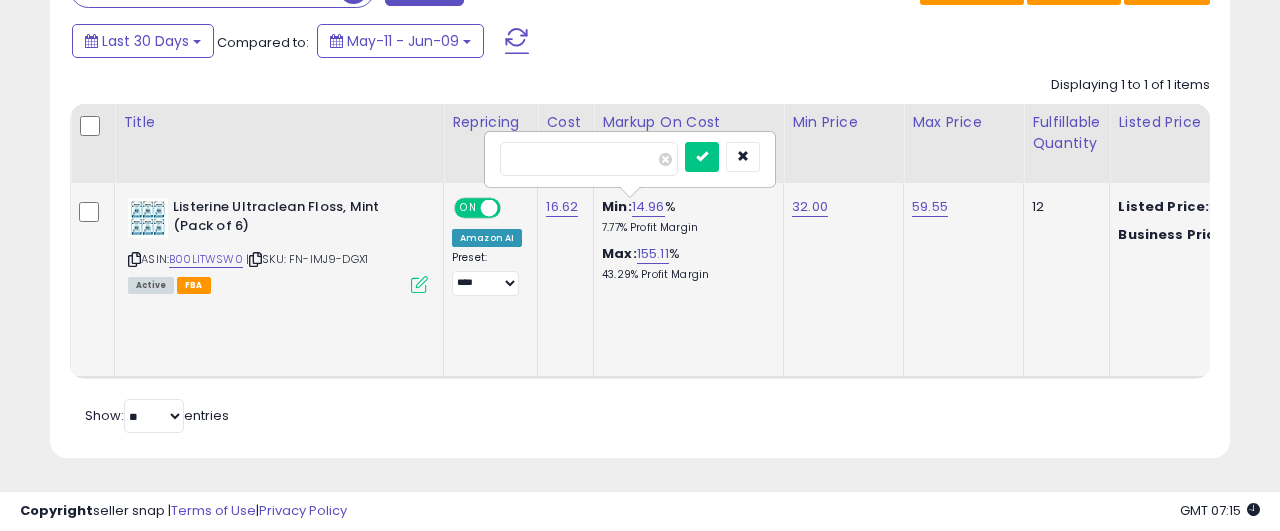 click on "*****" at bounding box center (589, 159) 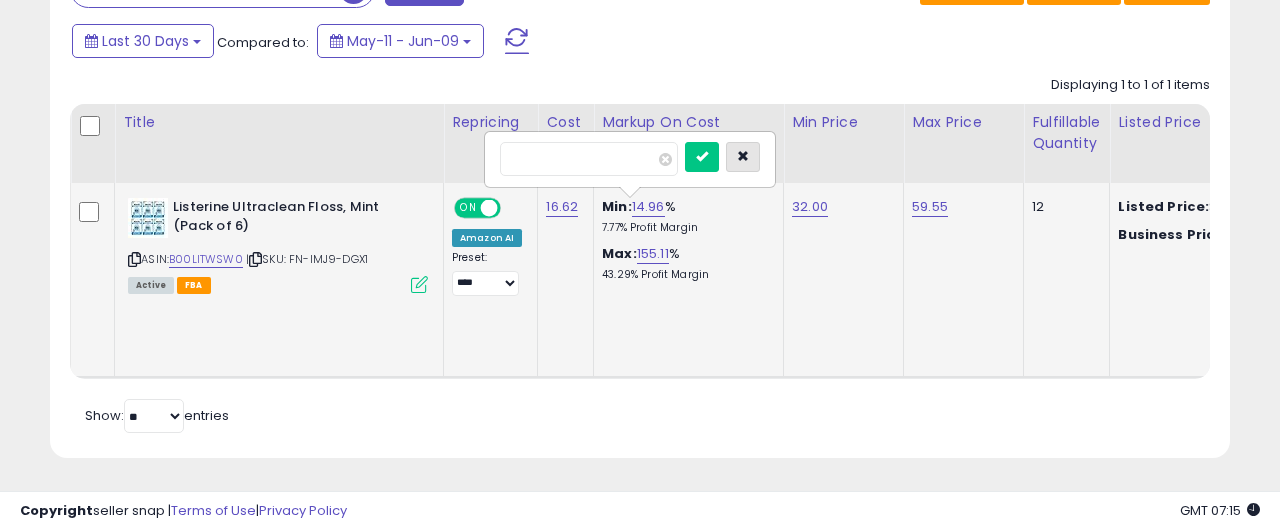 click at bounding box center (743, 156) 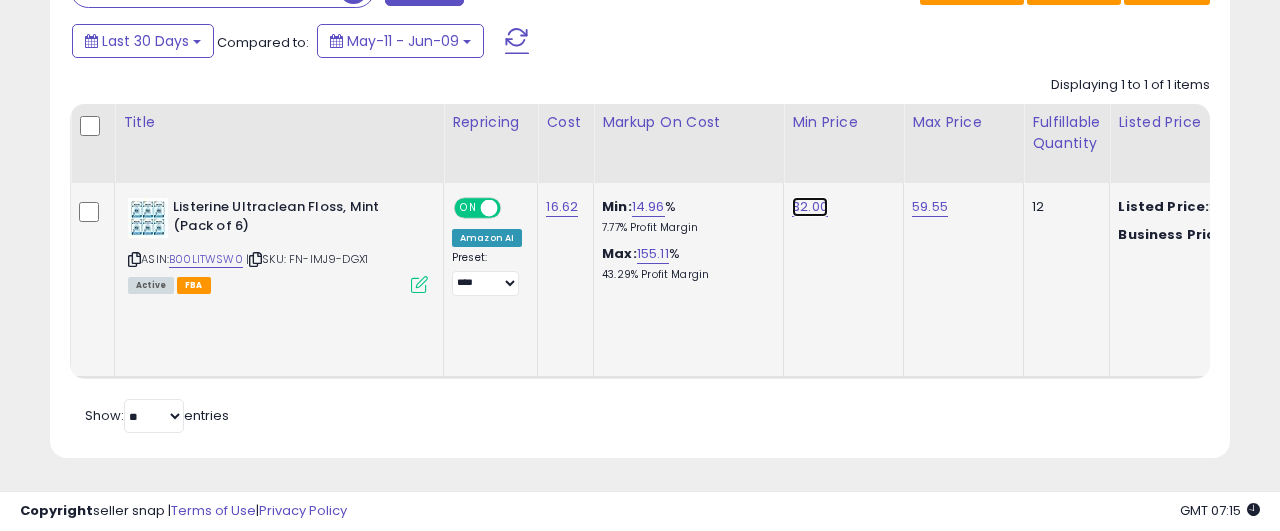 click on "32.00" at bounding box center (810, 207) 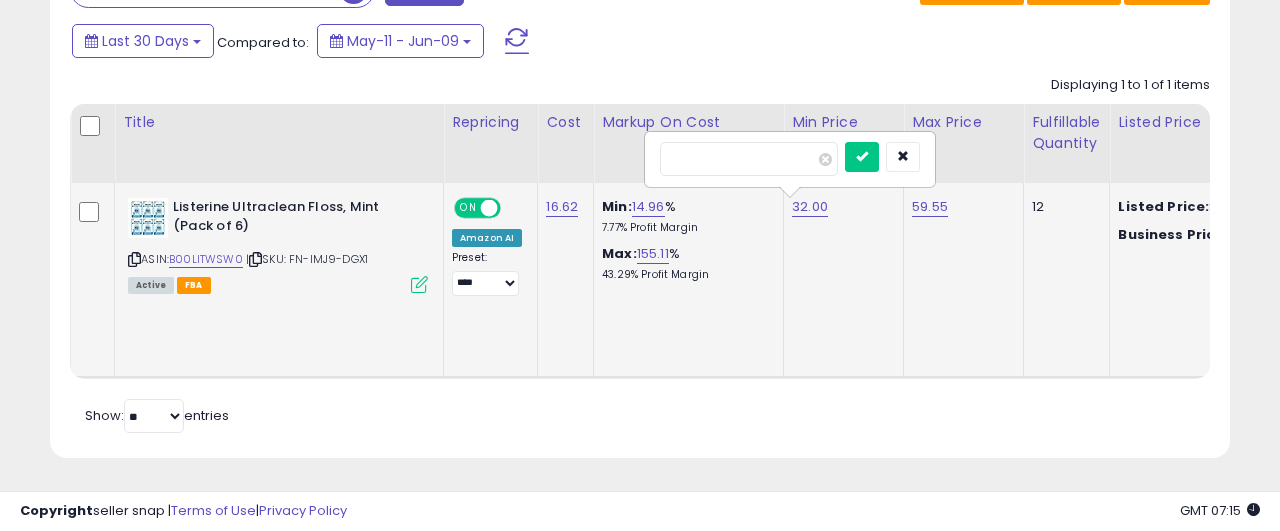 click on "*****" at bounding box center [749, 159] 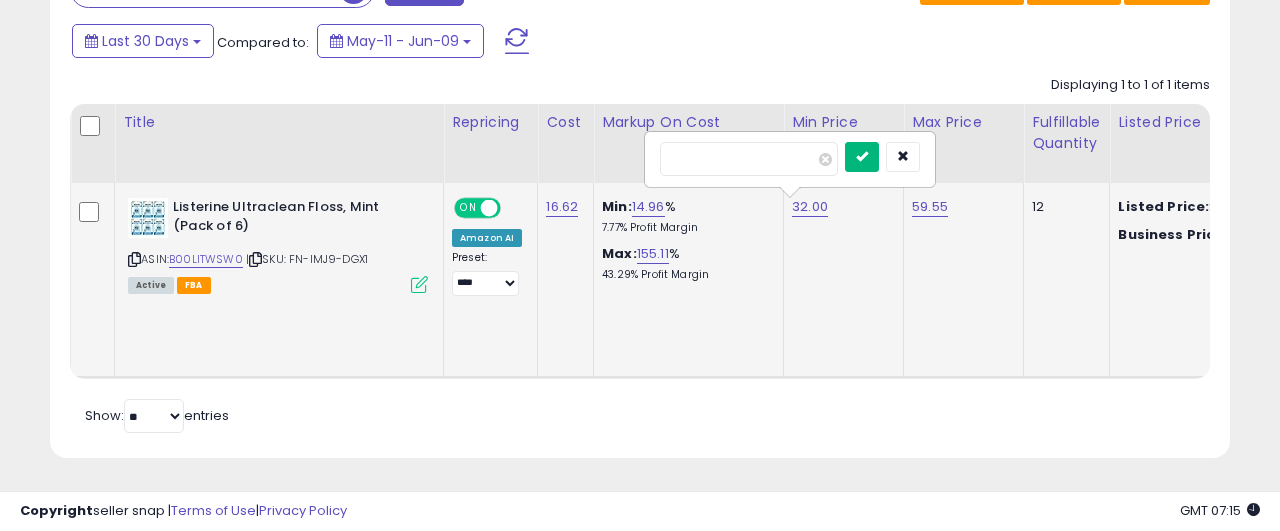type on "*****" 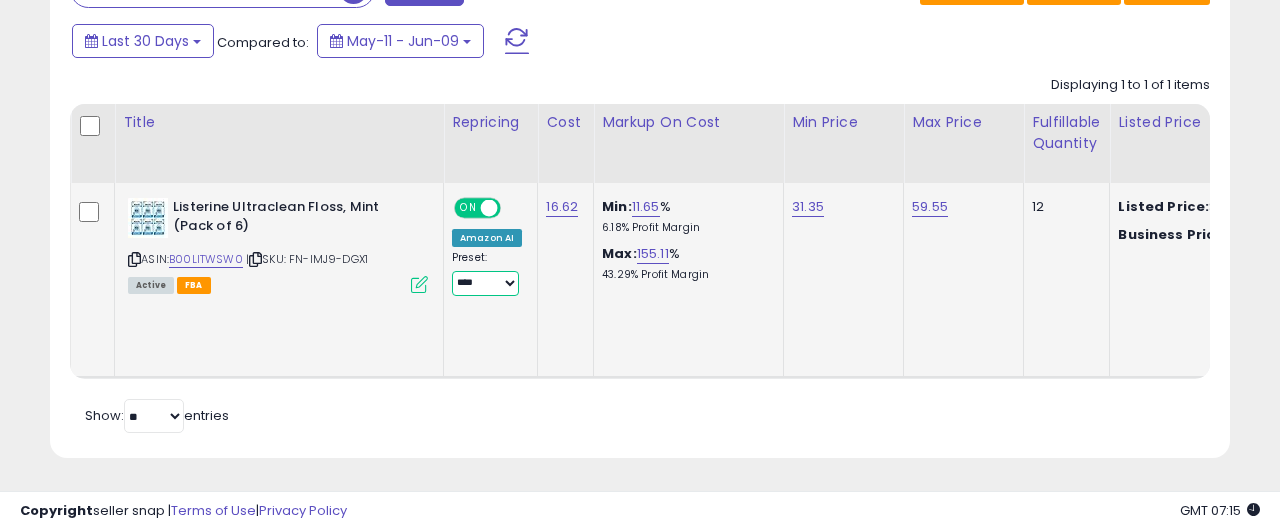 click on "**********" at bounding box center [485, 283] 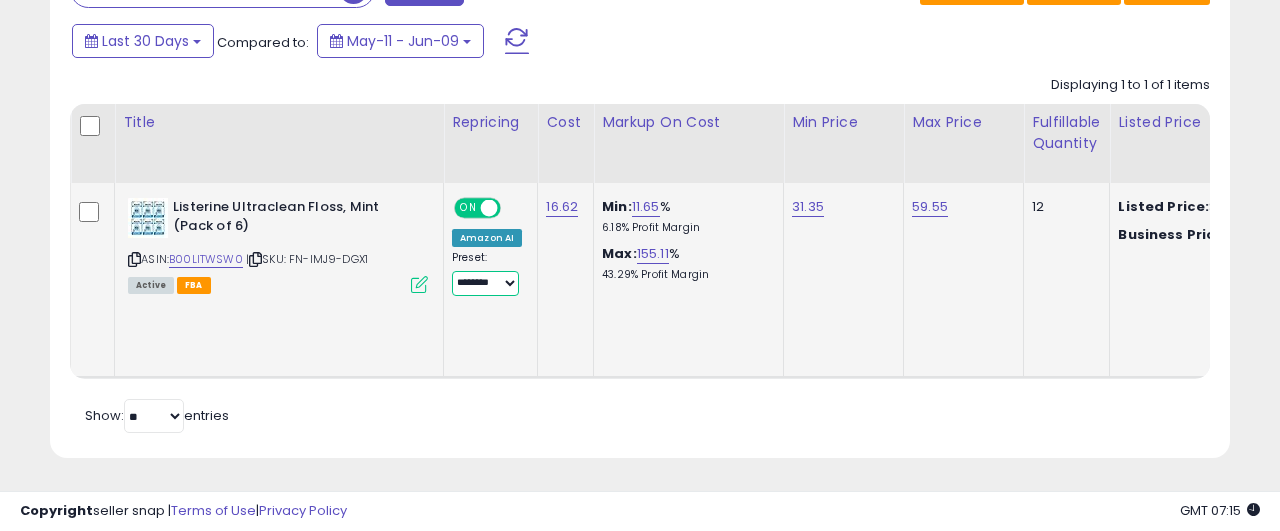 click on "********" at bounding box center [0, 0] 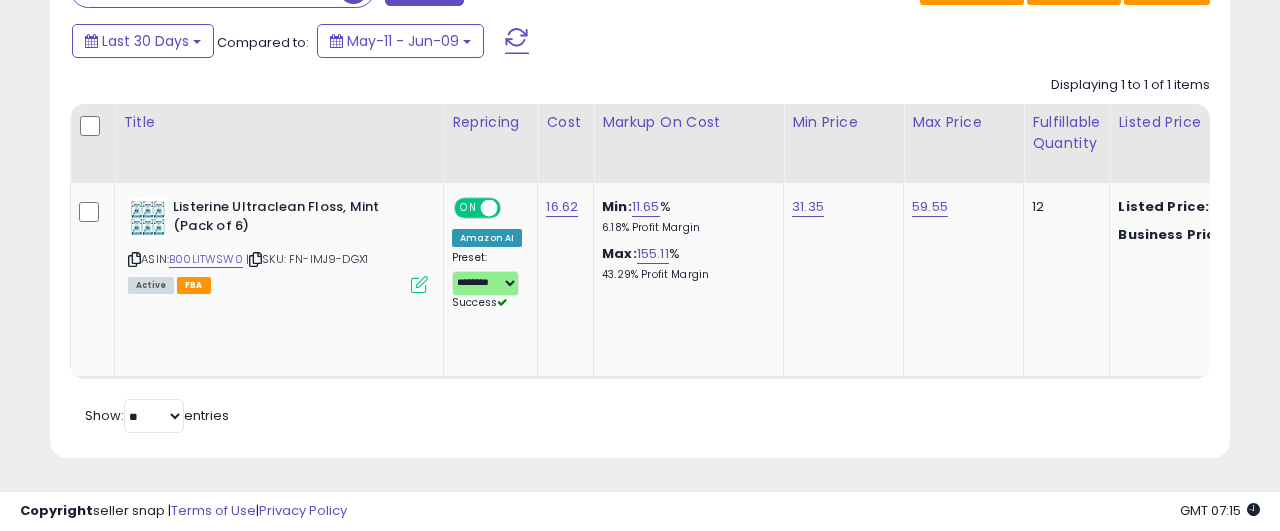 click on "Retrieving listings data..
Displaying 1 to 1 of 1 items
Title
Repricing" at bounding box center [640, 252] 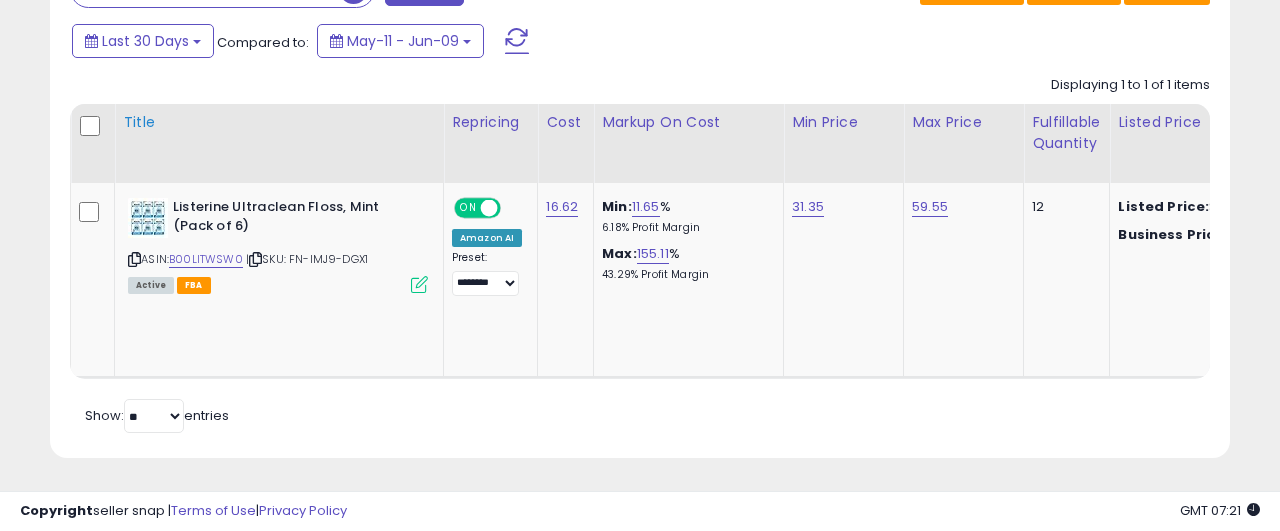 scroll, scrollTop: 816, scrollLeft: 0, axis: vertical 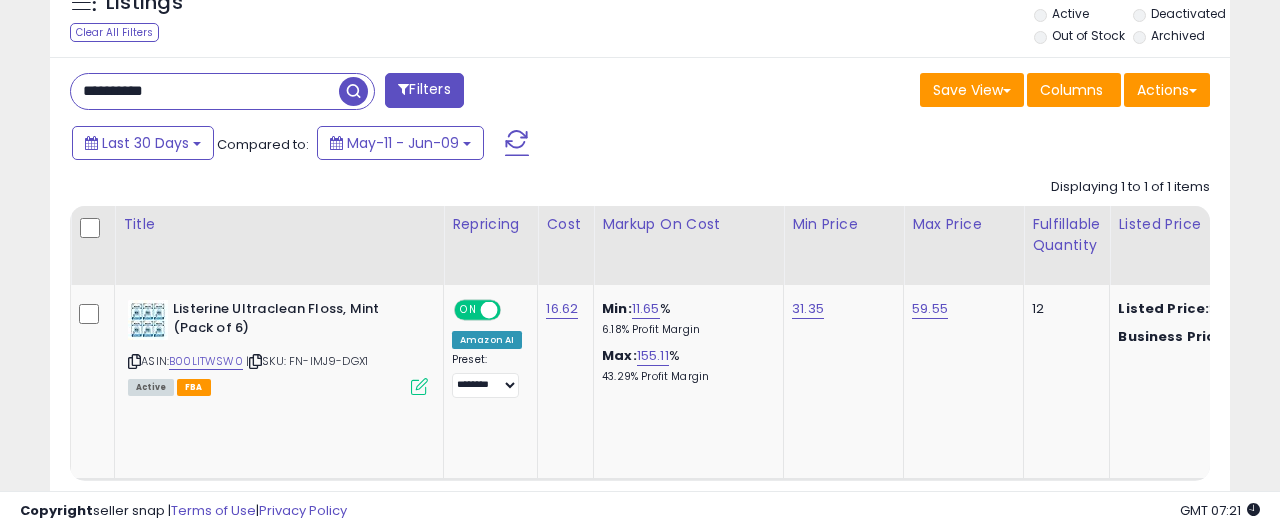 click on "**********" at bounding box center [205, 91] 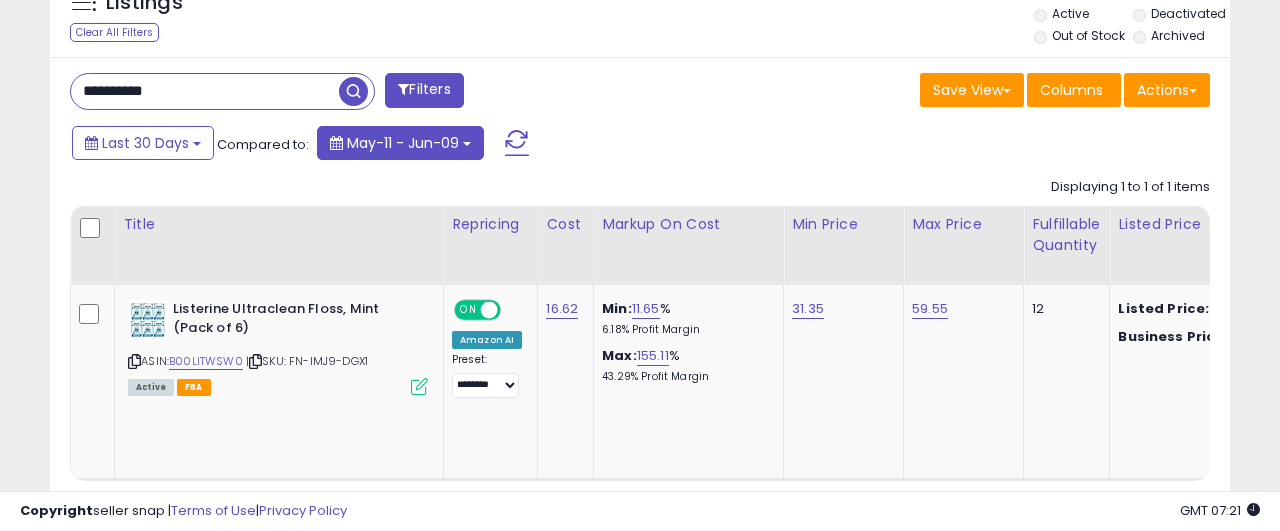 paste 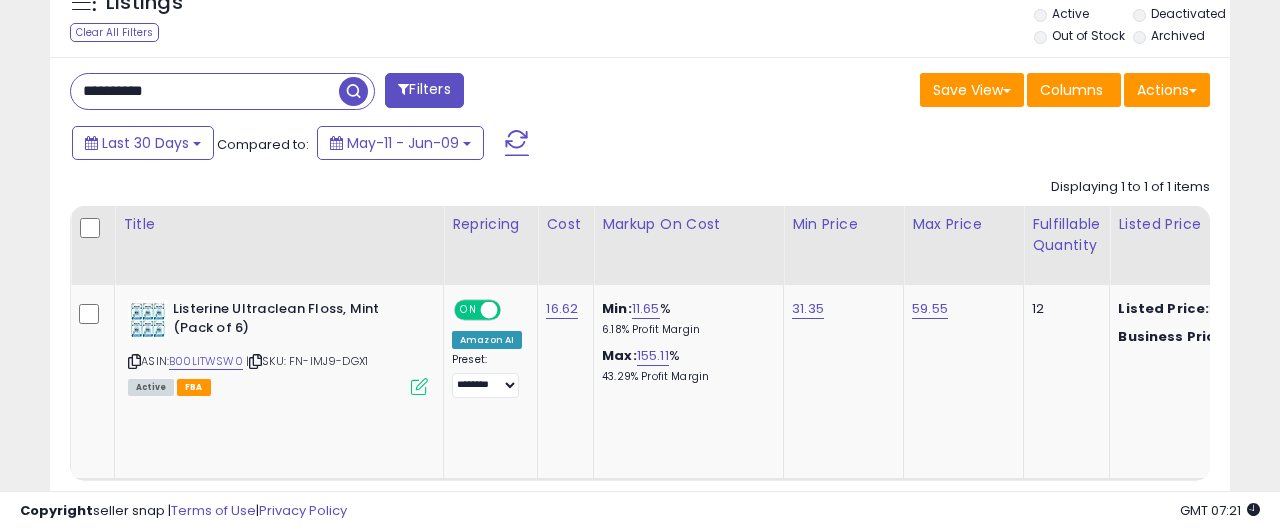 type on "**********" 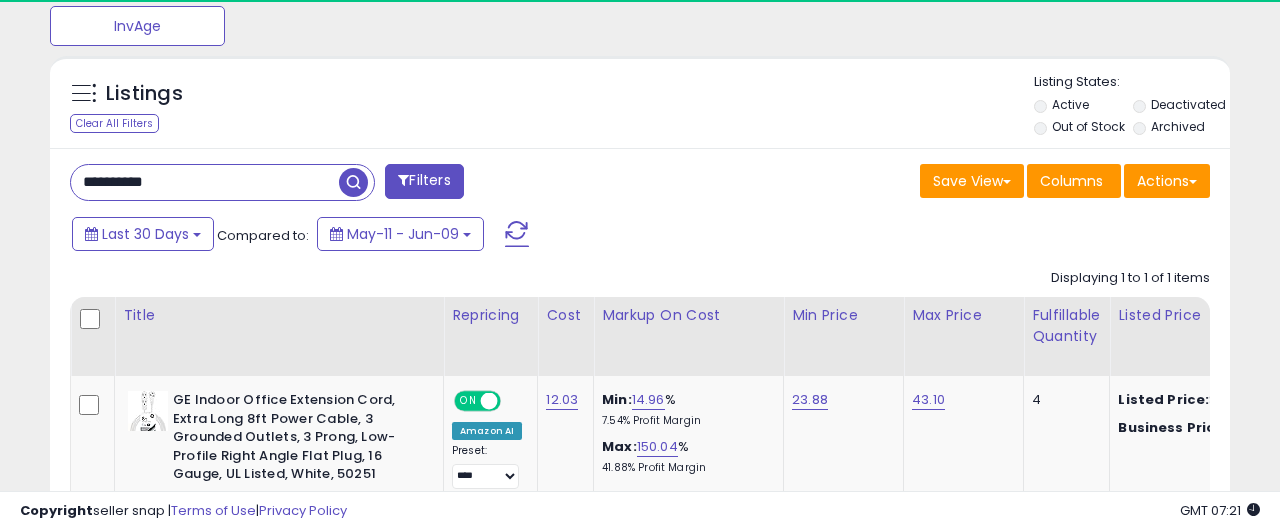 scroll, scrollTop: 920, scrollLeft: 0, axis: vertical 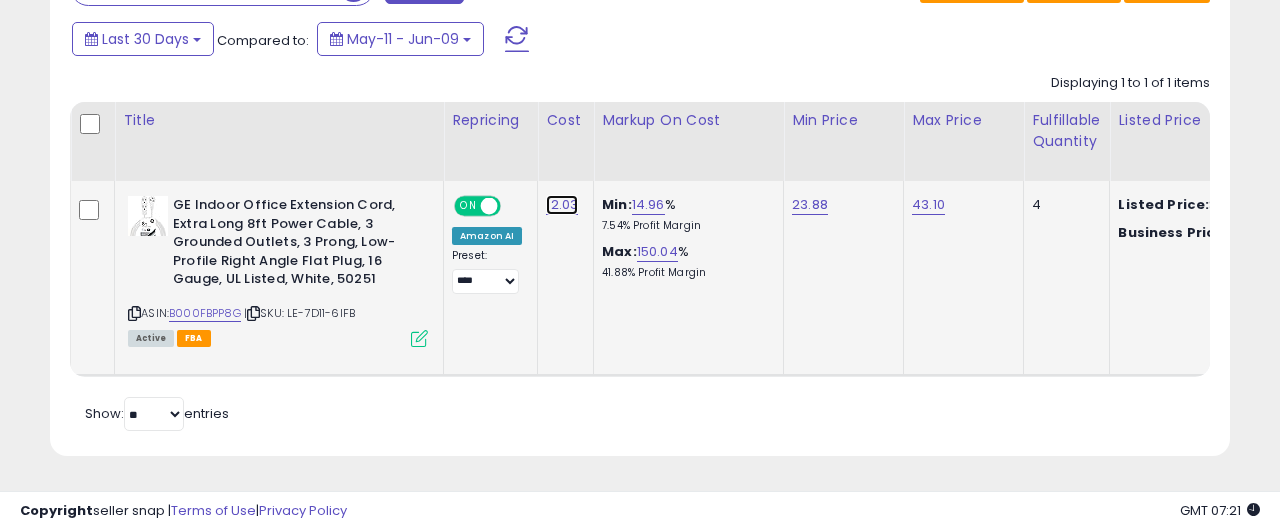 click on "12.03" at bounding box center (562, 205) 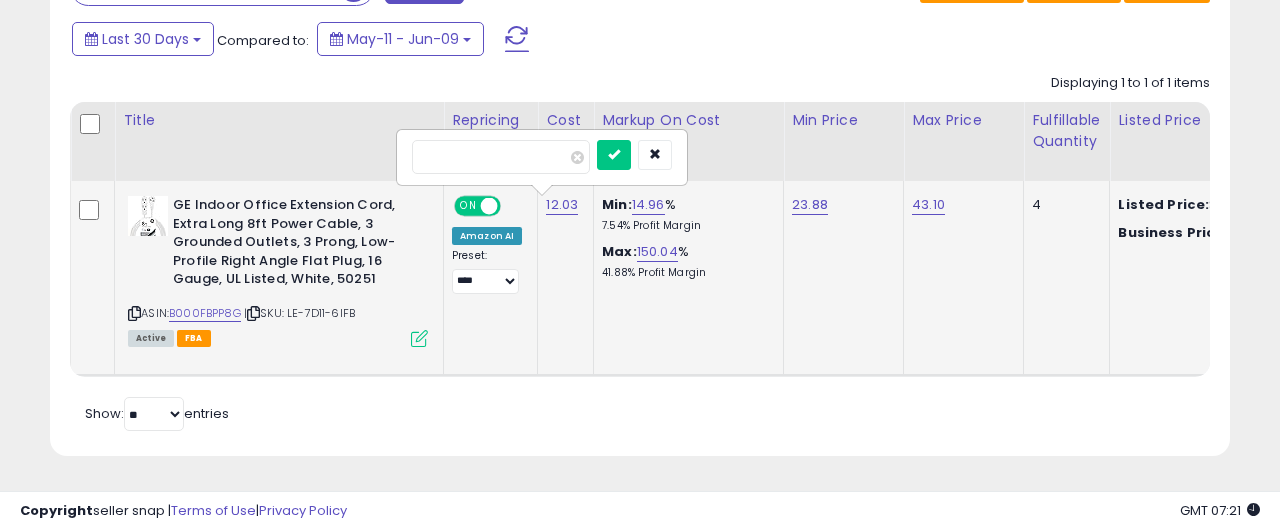type on "*****" 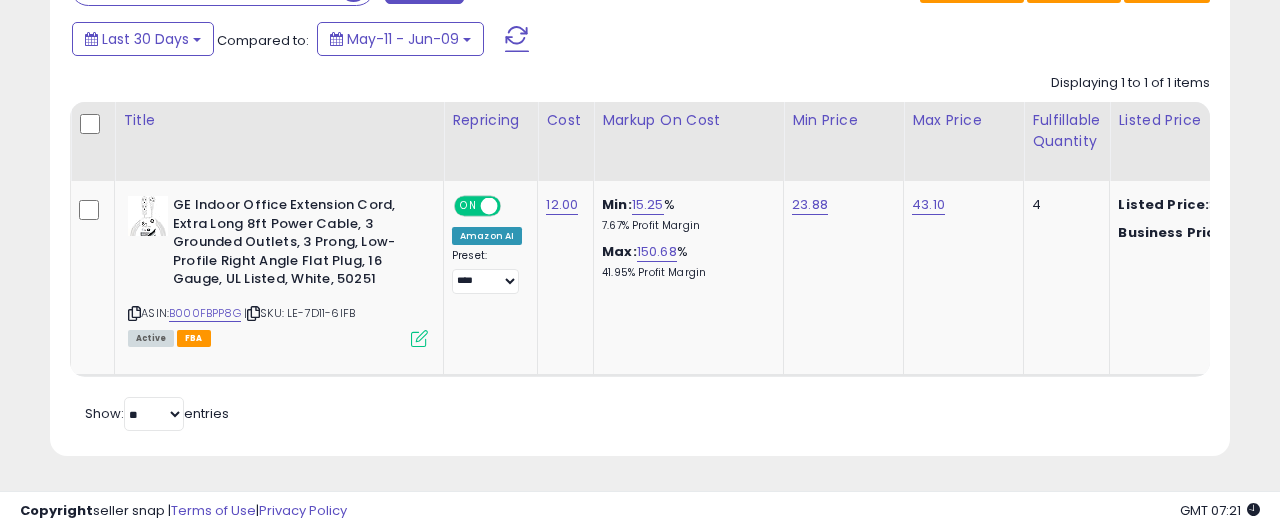 scroll, scrollTop: 0, scrollLeft: 19, axis: horizontal 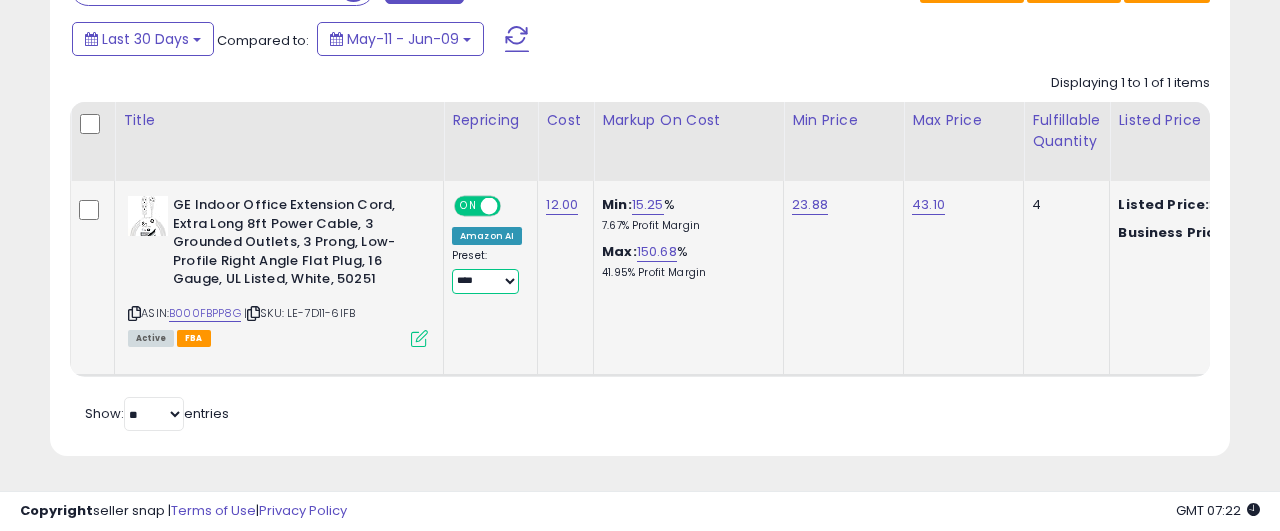 click on "**********" at bounding box center (485, 281) 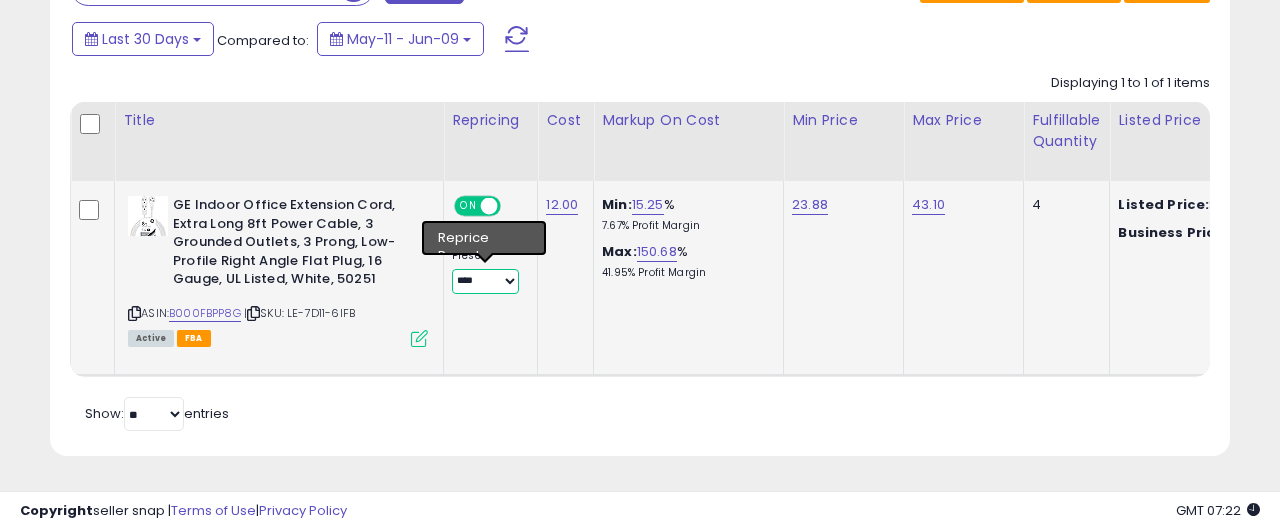 select on "********" 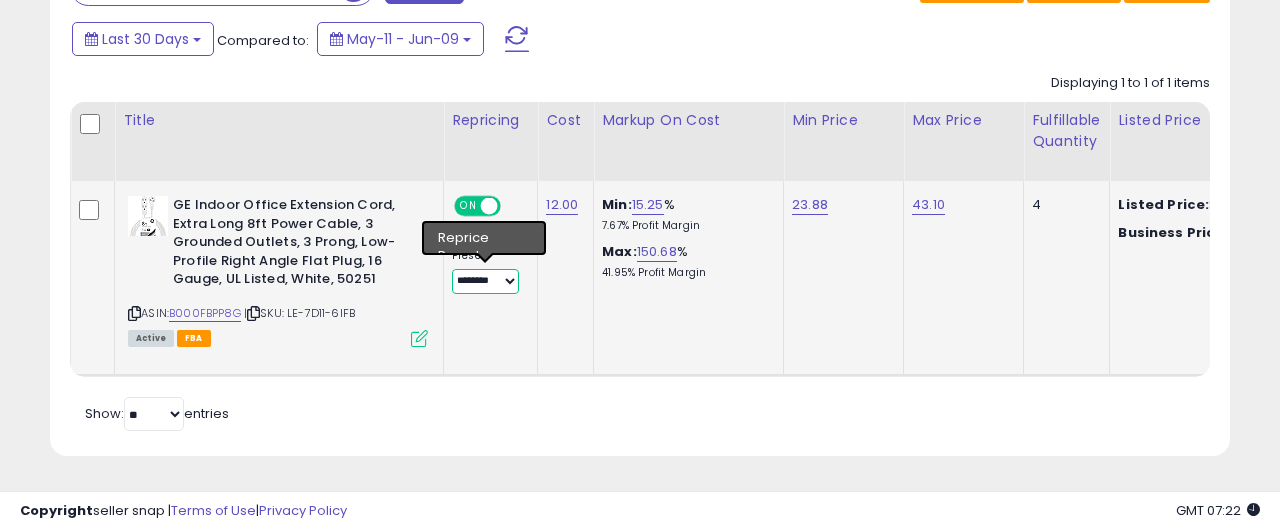 click on "********" at bounding box center [0, 0] 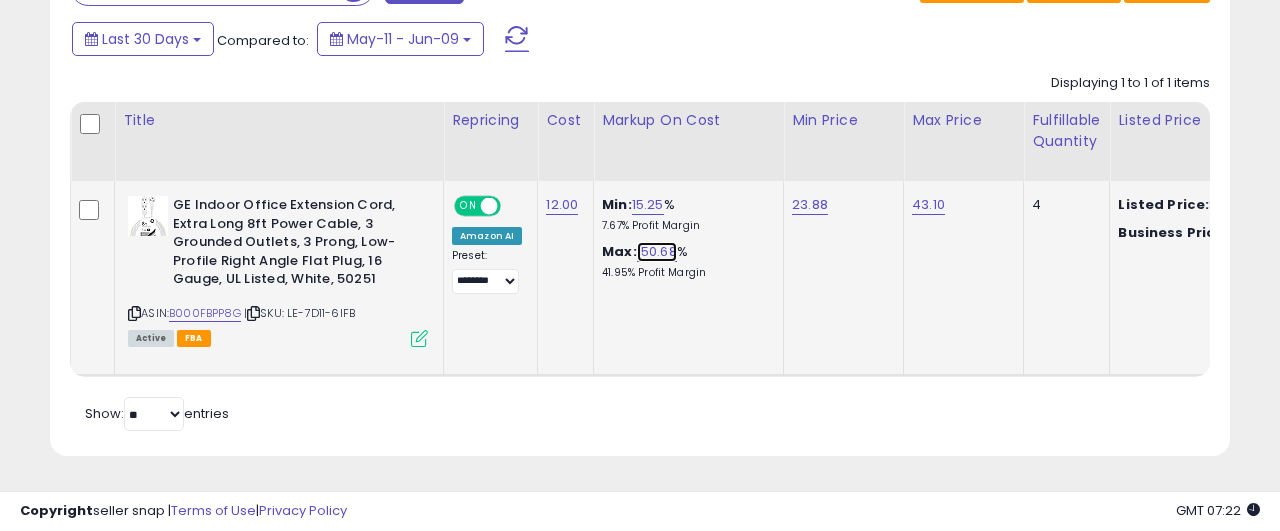 click on "150.68" at bounding box center (657, 252) 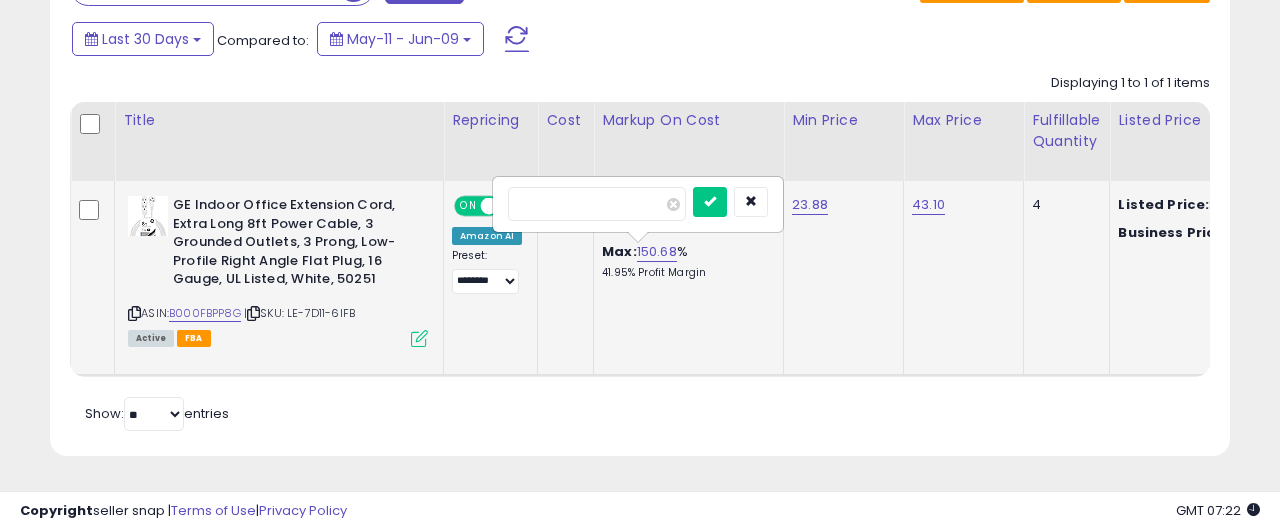 click on "******" at bounding box center (597, 204) 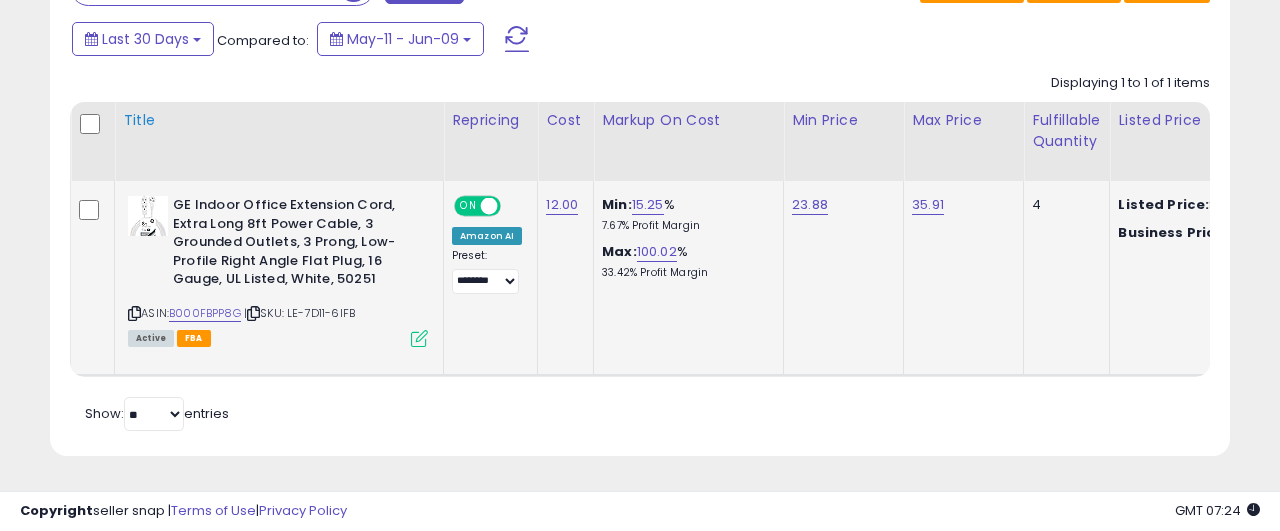 scroll, scrollTop: 818, scrollLeft: 0, axis: vertical 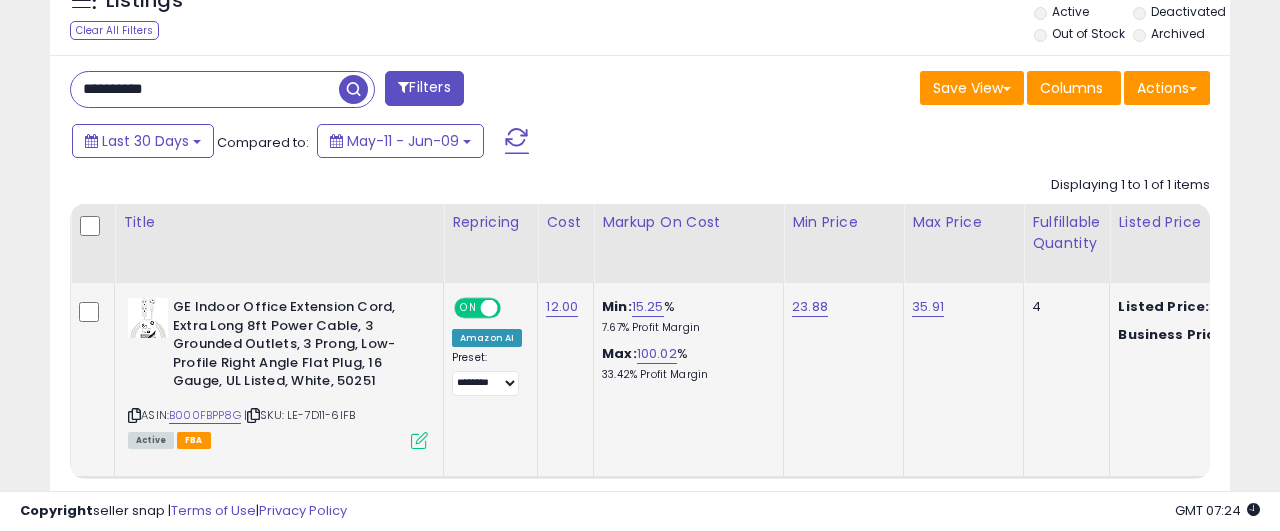 click on "**********" at bounding box center [205, 89] 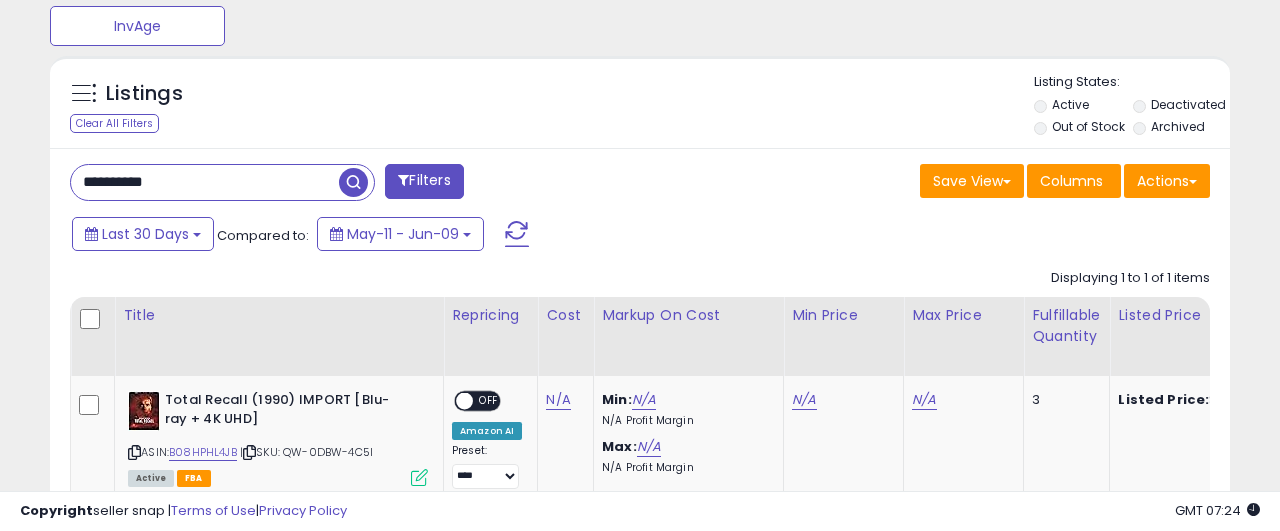 scroll, scrollTop: 999590, scrollLeft: 999317, axis: both 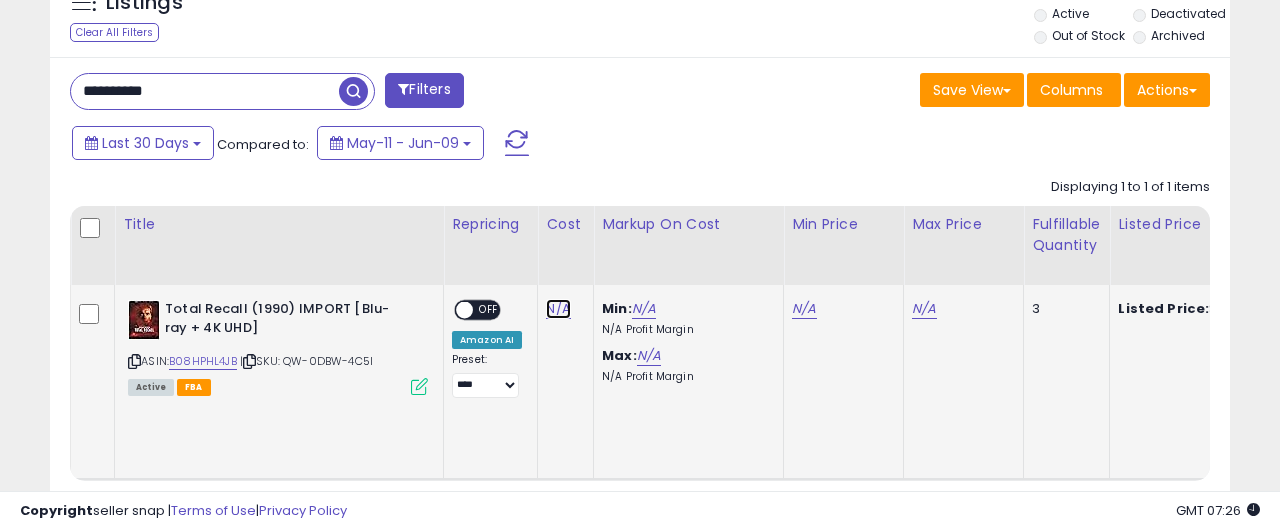 click on "N/A" at bounding box center [558, 309] 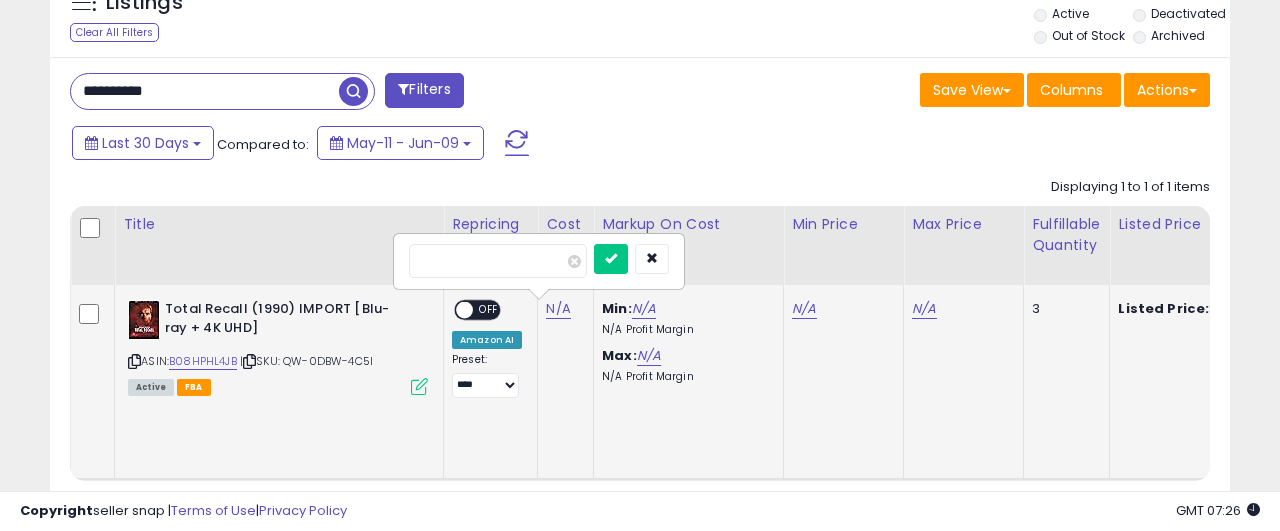 type on "****" 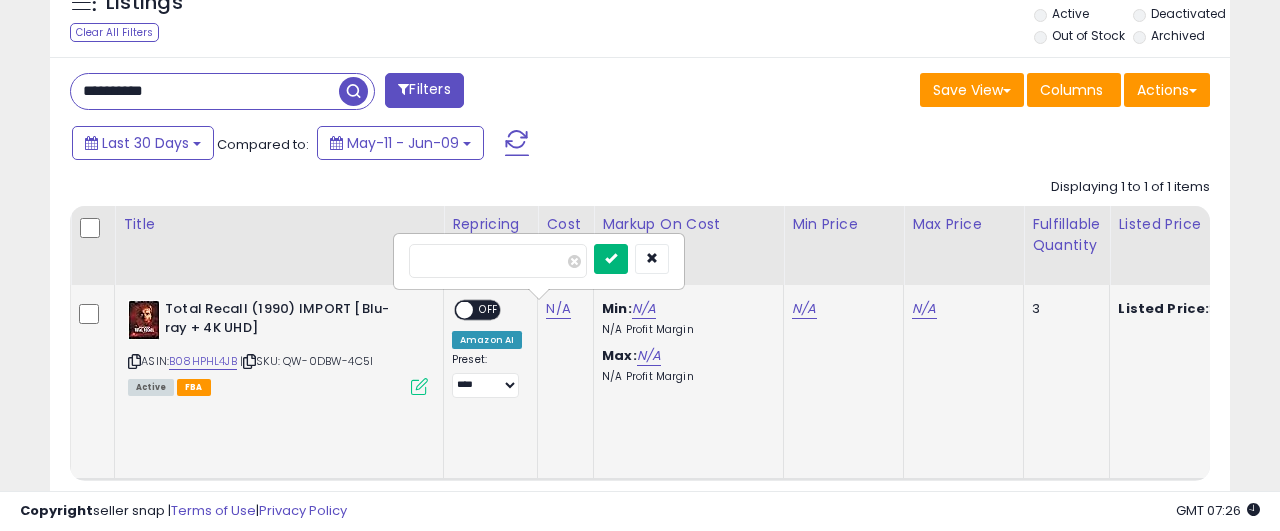 click at bounding box center [611, 259] 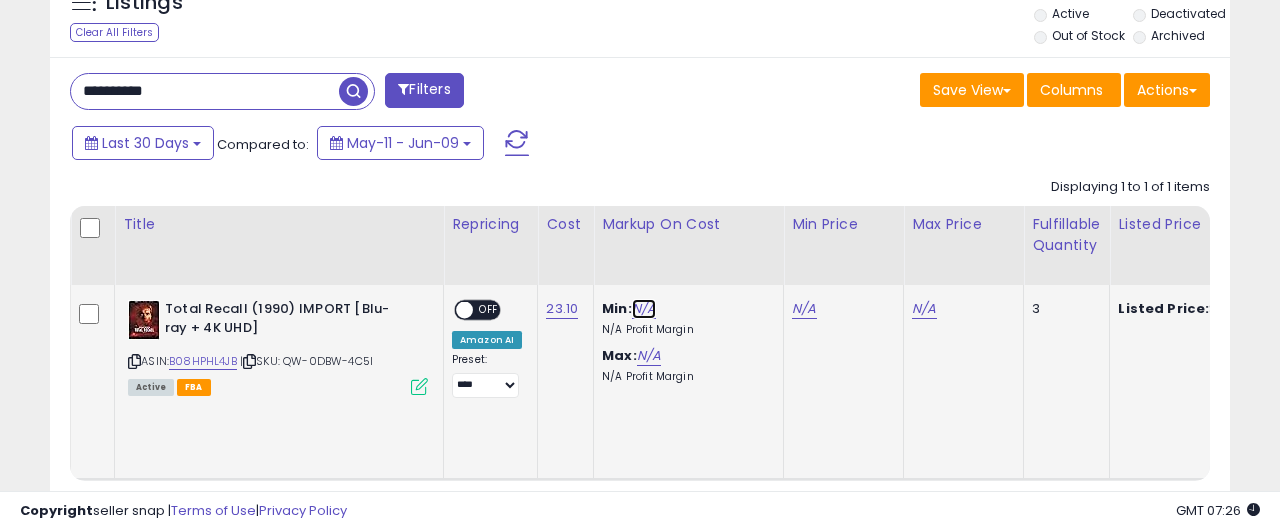 click on "N/A" at bounding box center (644, 309) 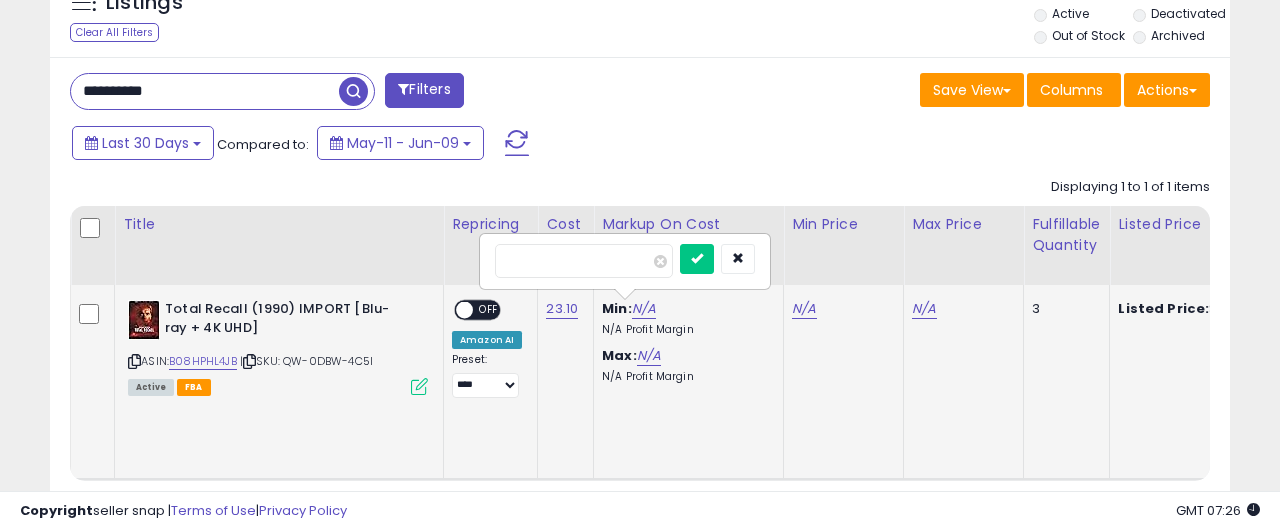 type on "**" 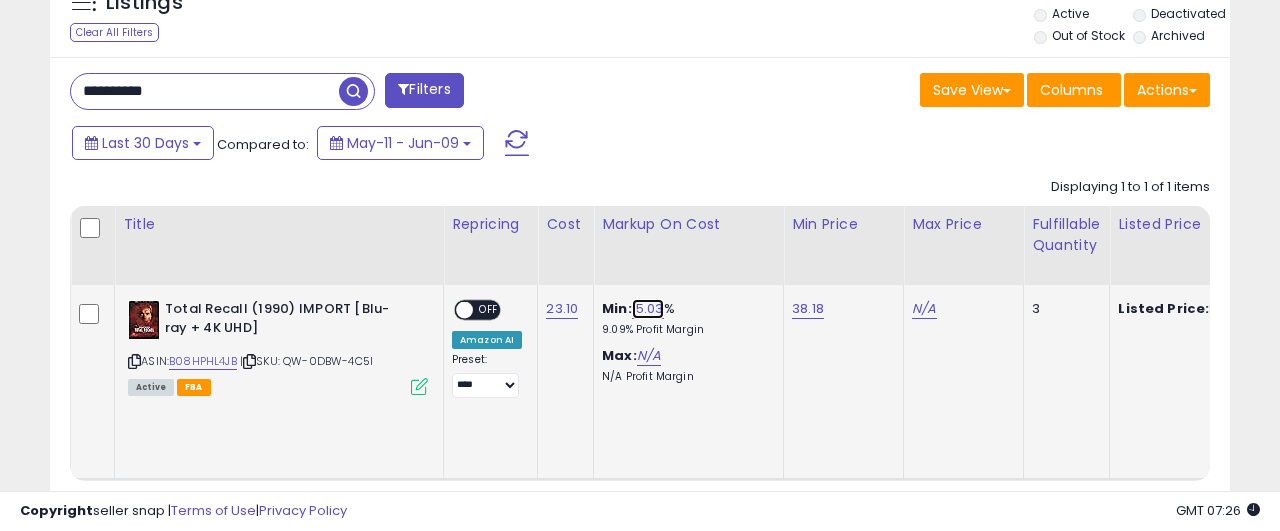 click on "15.03" at bounding box center [648, 309] 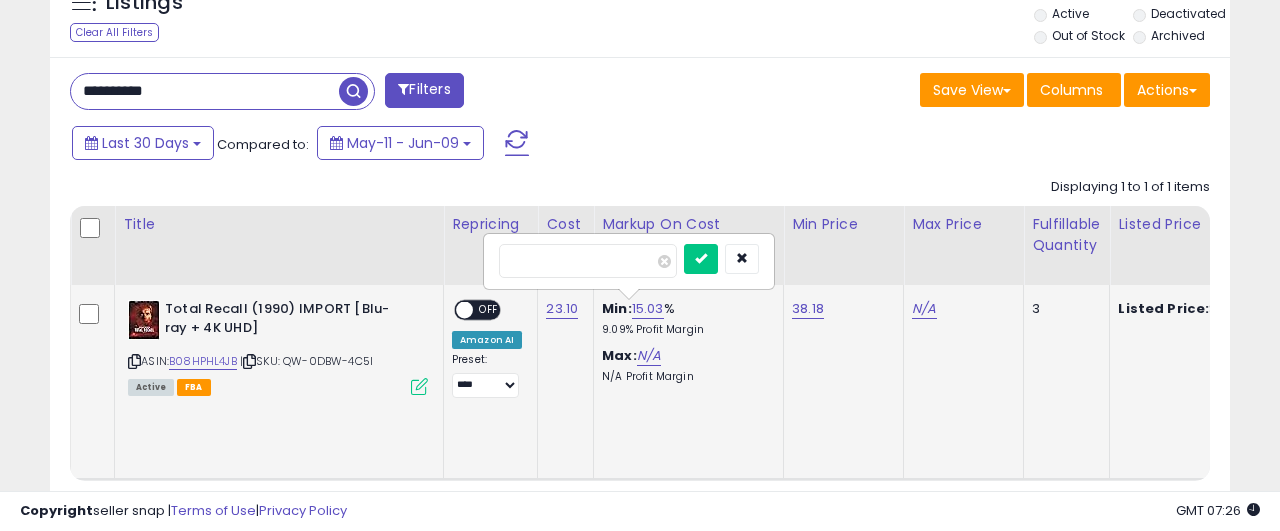 click on "*****" at bounding box center (588, 261) 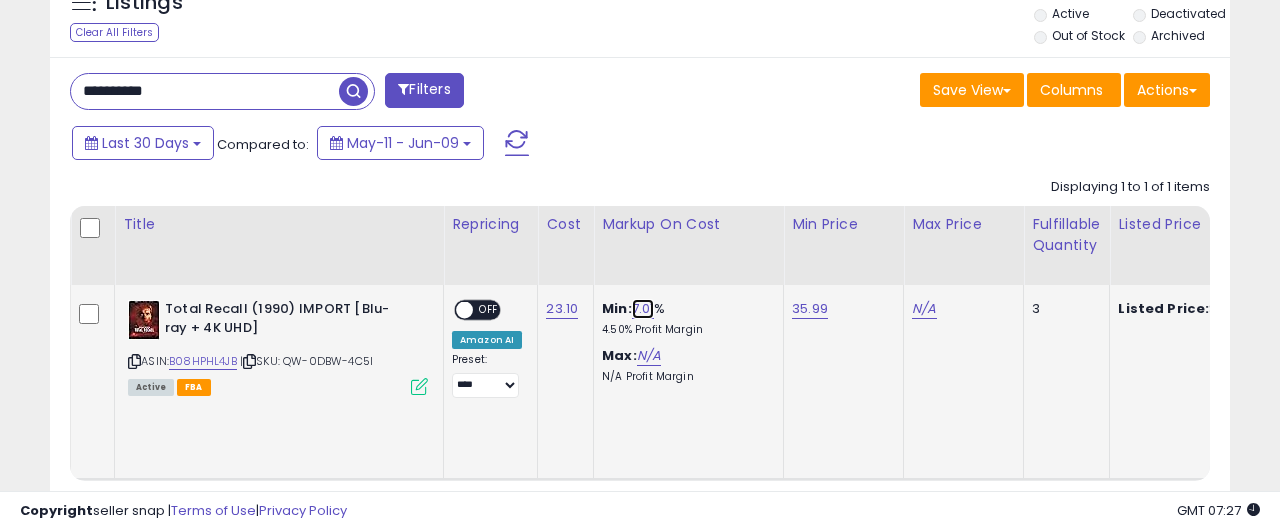 click on "7.01" at bounding box center [643, 309] 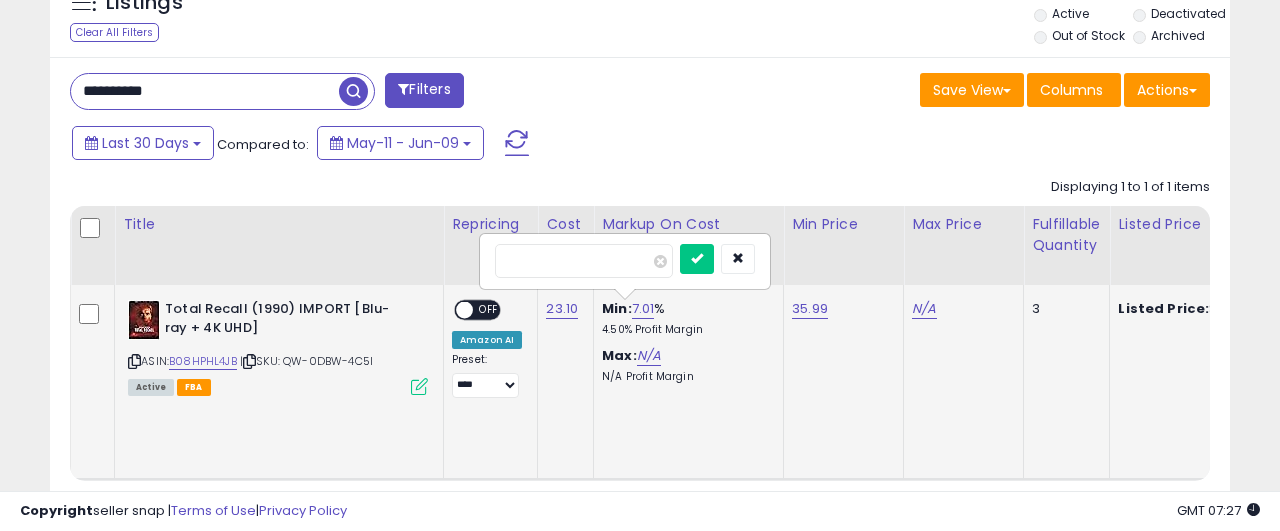 type on "*" 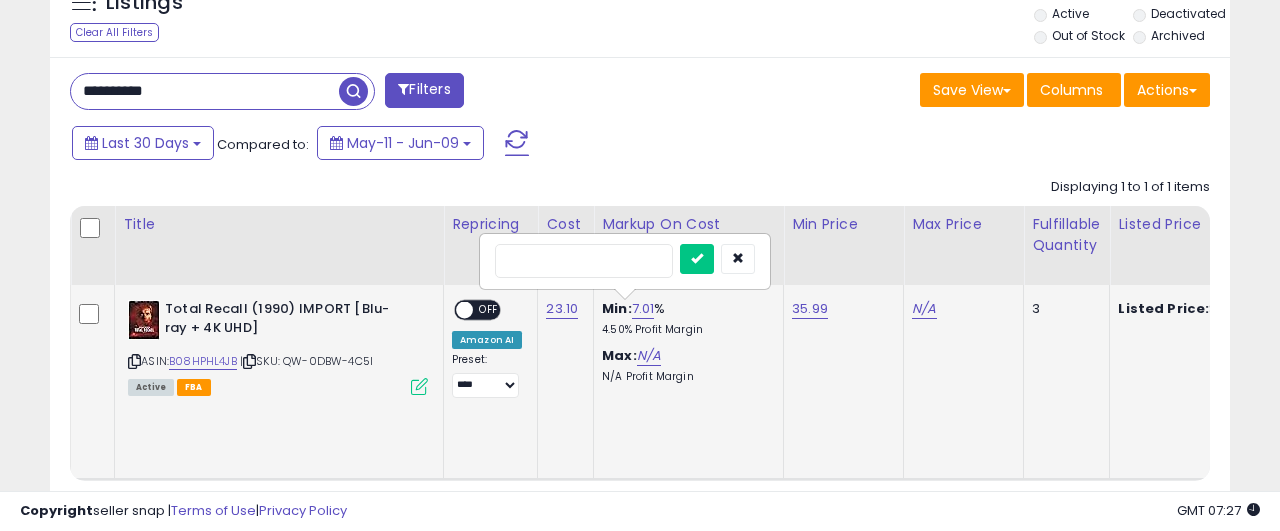 type on "*" 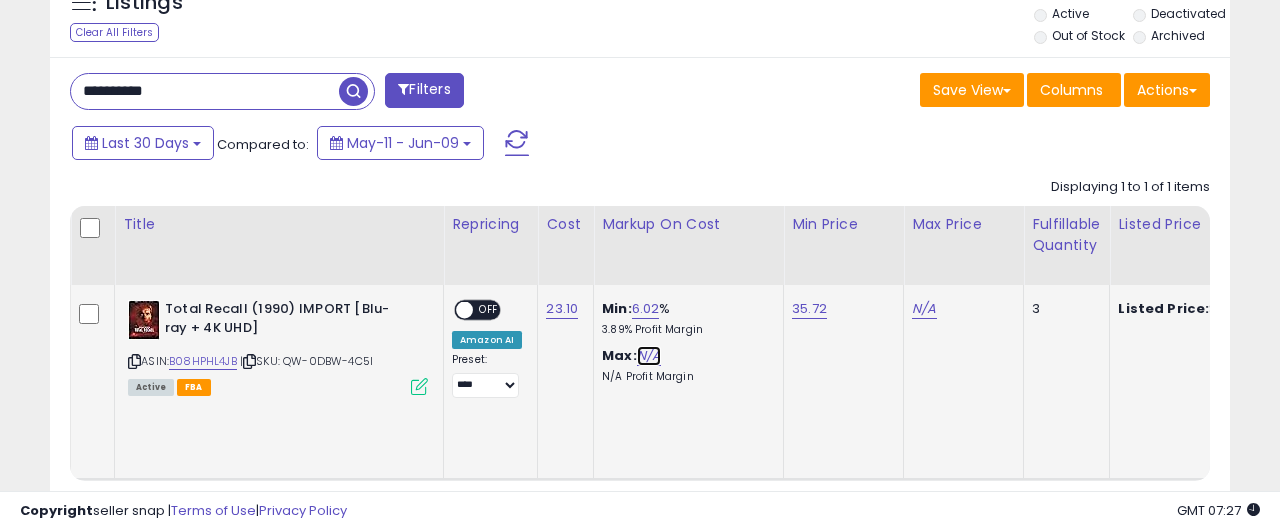 click on "N/A" at bounding box center (649, 356) 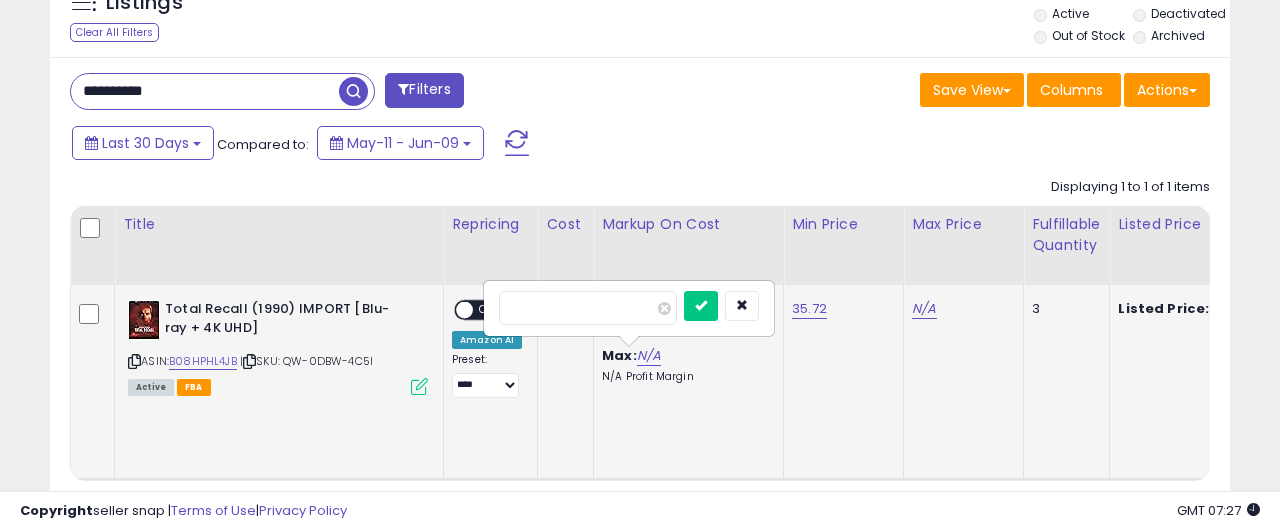 type on "**" 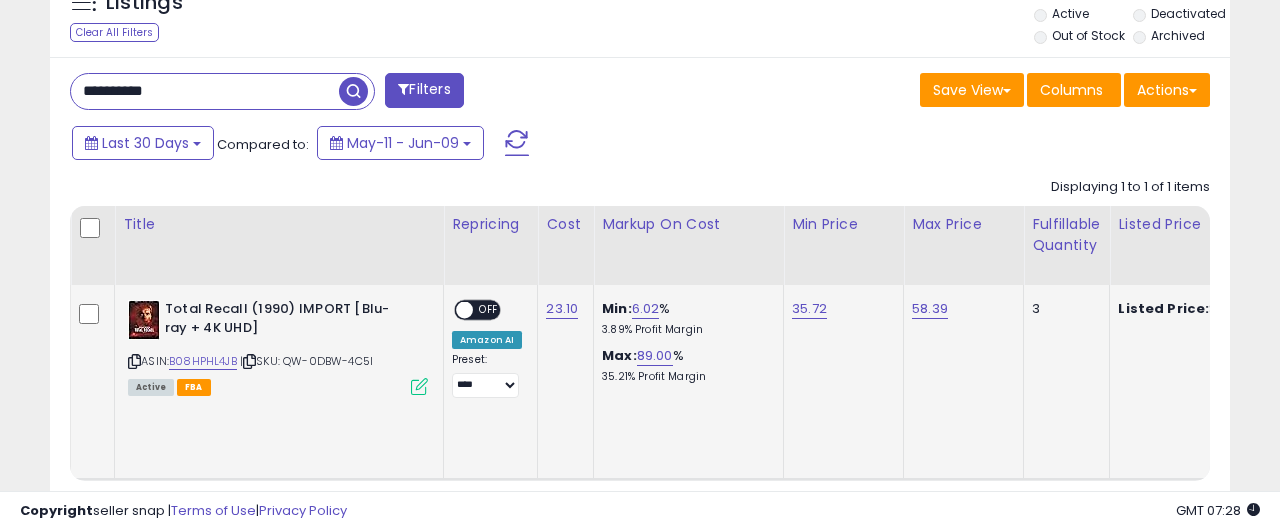 click on "OFF" at bounding box center [489, 310] 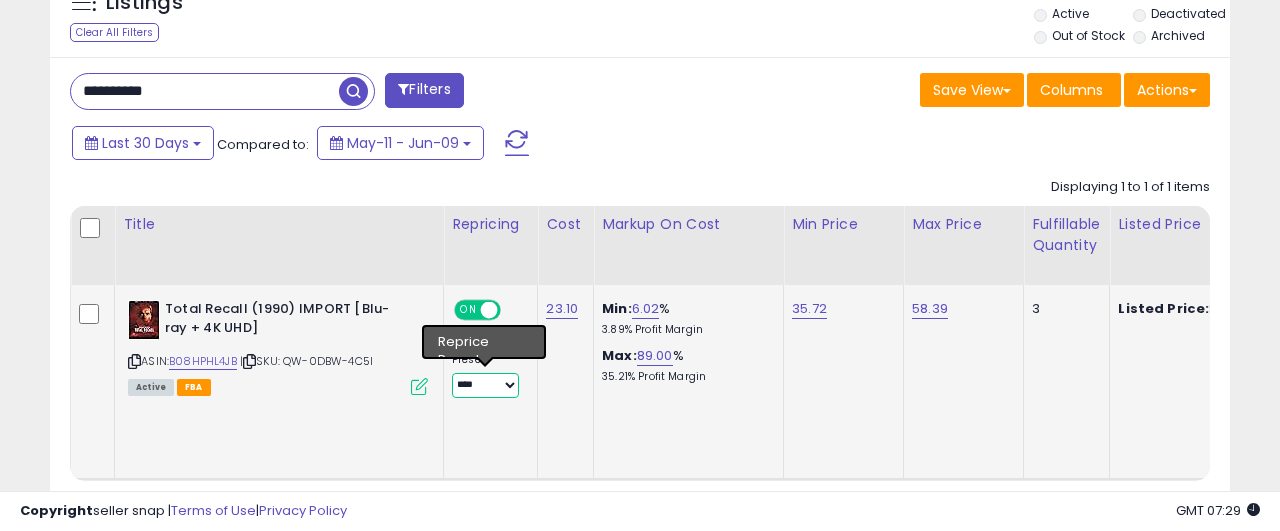 click on "**********" at bounding box center [485, 385] 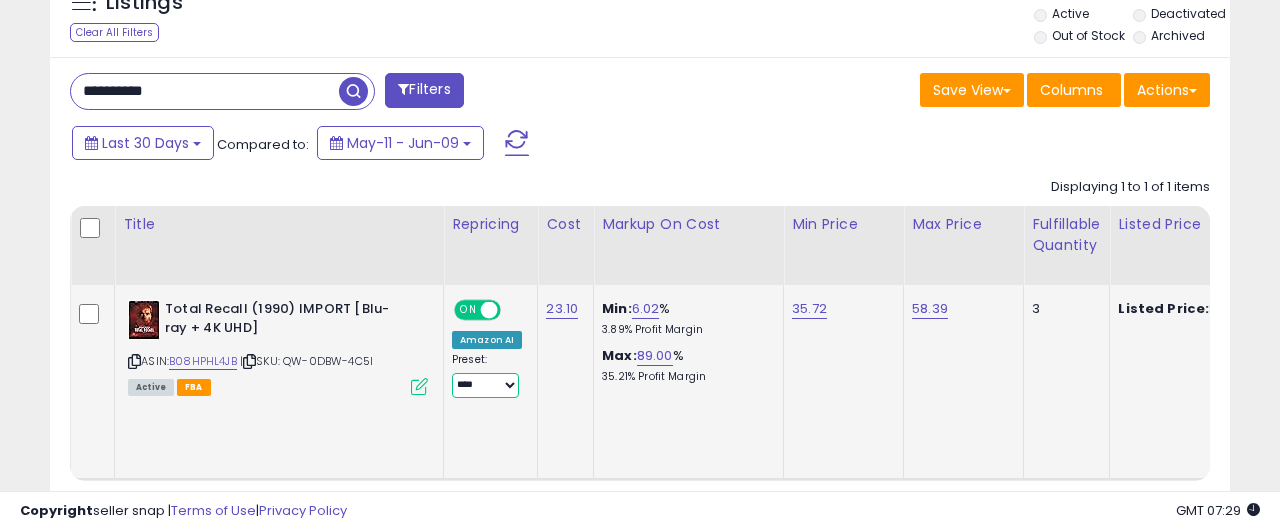 select on "********" 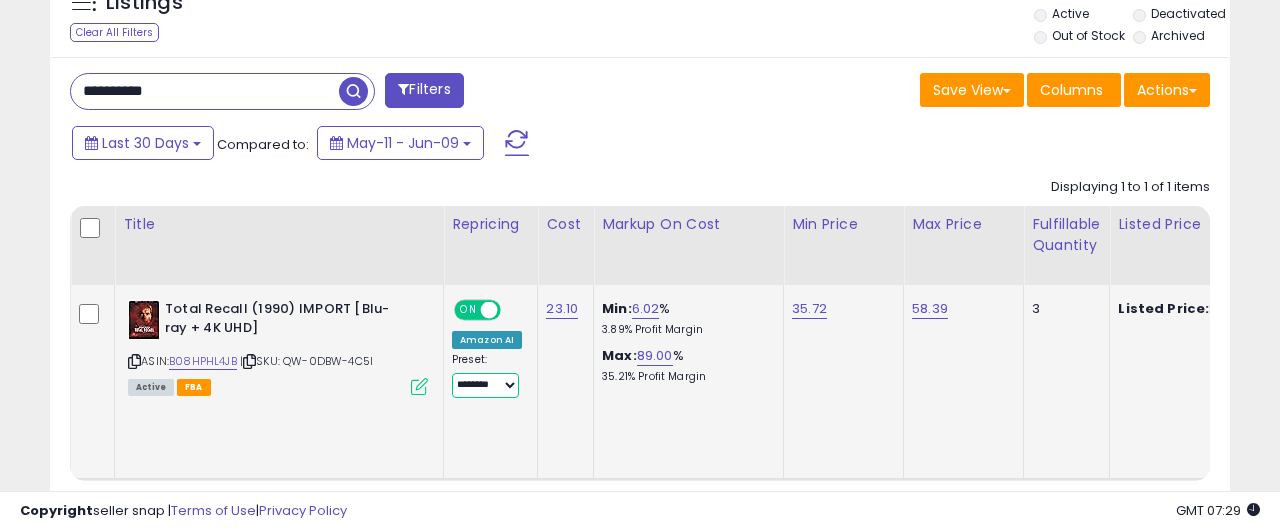 click on "********" at bounding box center (0, 0) 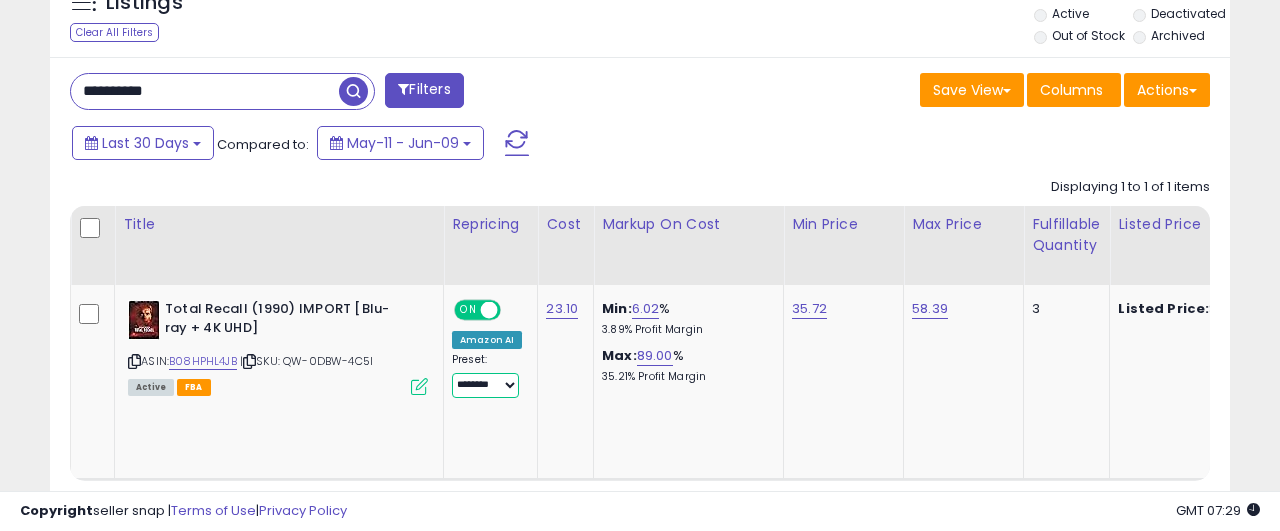 scroll, scrollTop: 0, scrollLeft: 49, axis: horizontal 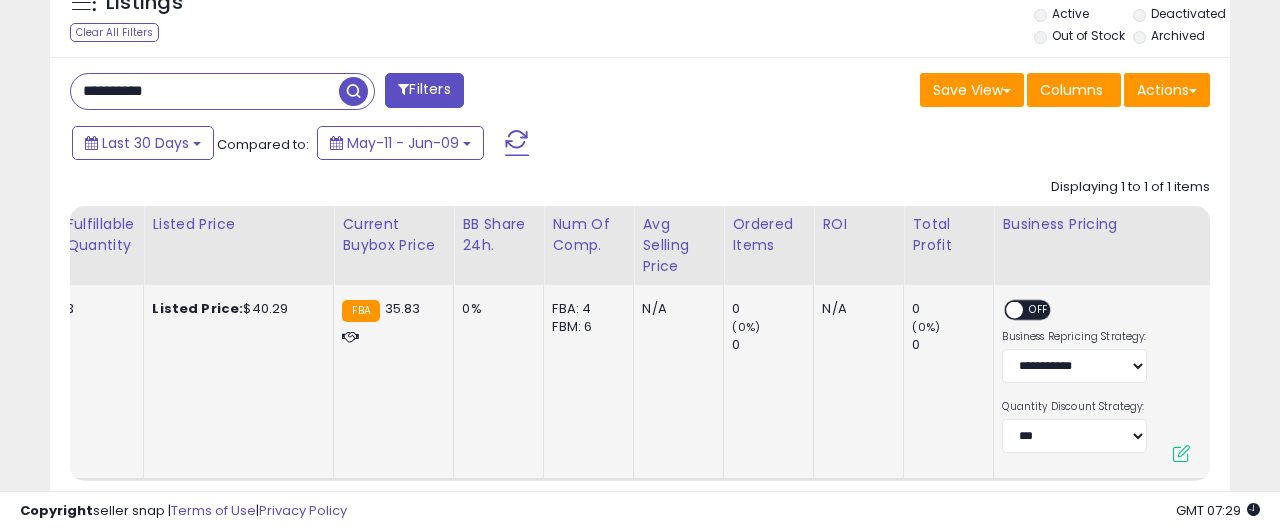 click on "OFF" at bounding box center (1040, 310) 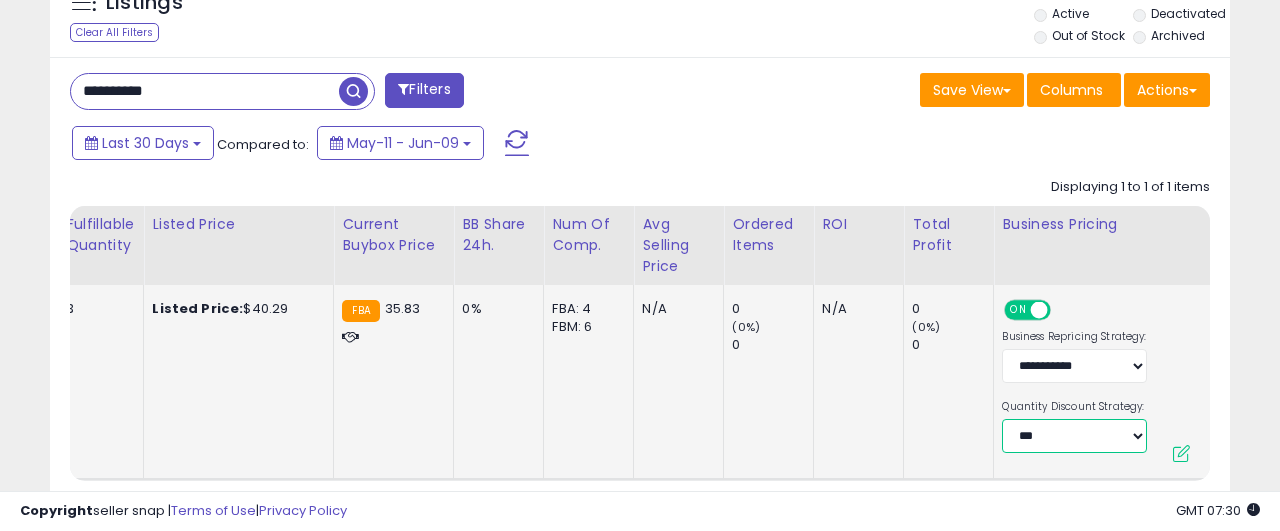 click on "**********" at bounding box center [1074, 436] 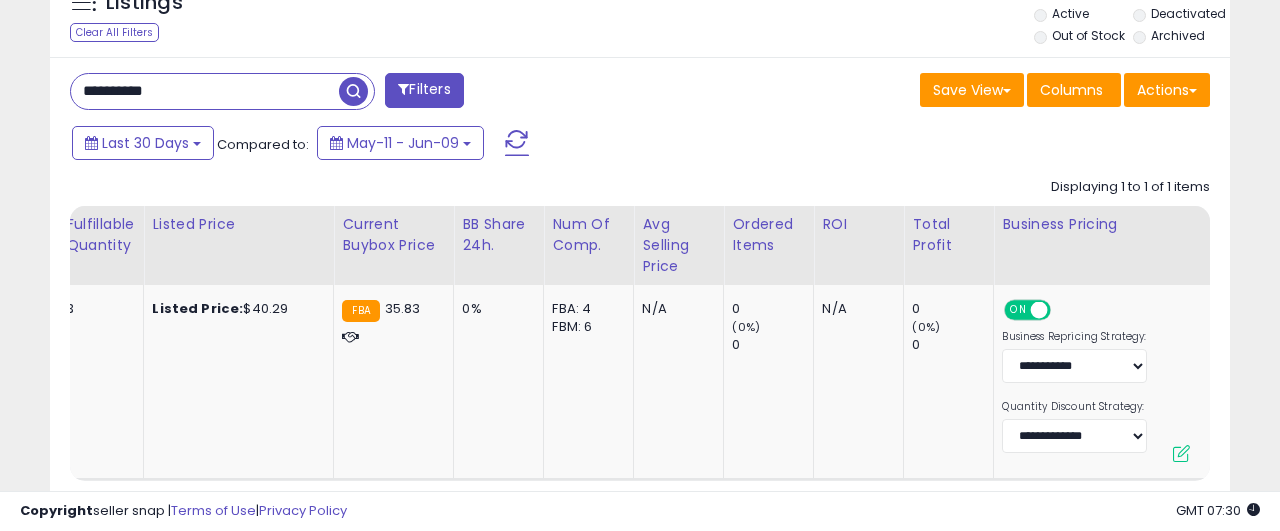 scroll, scrollTop: 0, scrollLeft: 847, axis: horizontal 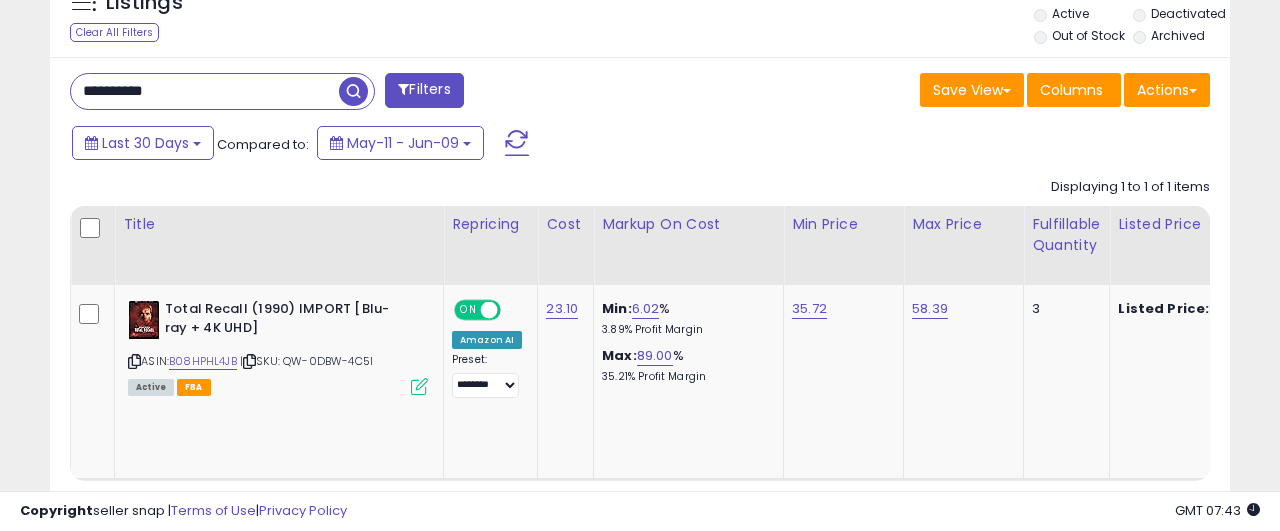click on "**********" at bounding box center (205, 91) 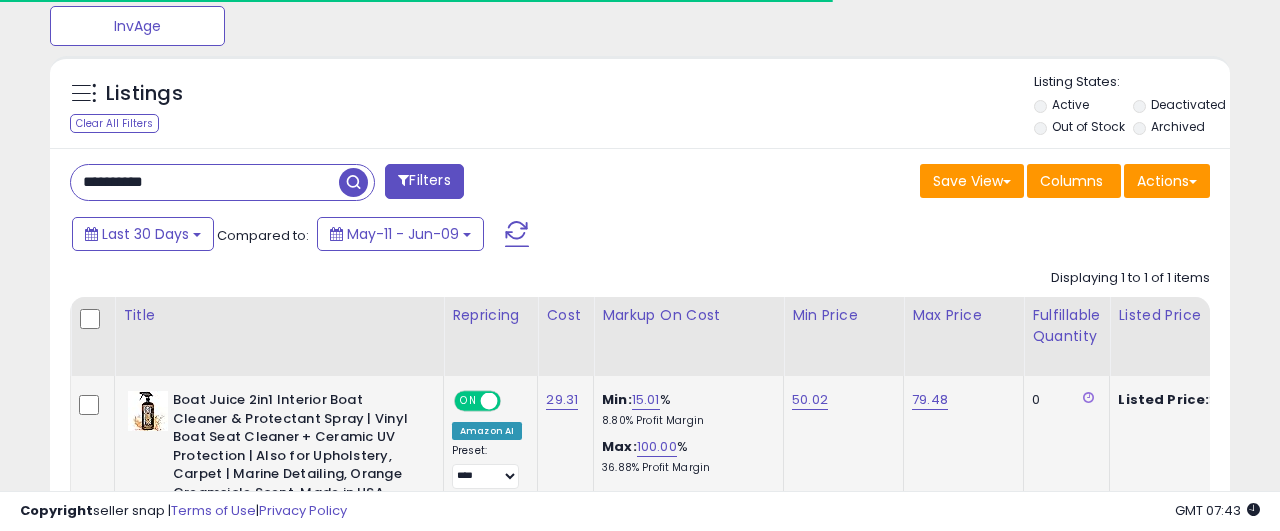 scroll, scrollTop: 827, scrollLeft: 0, axis: vertical 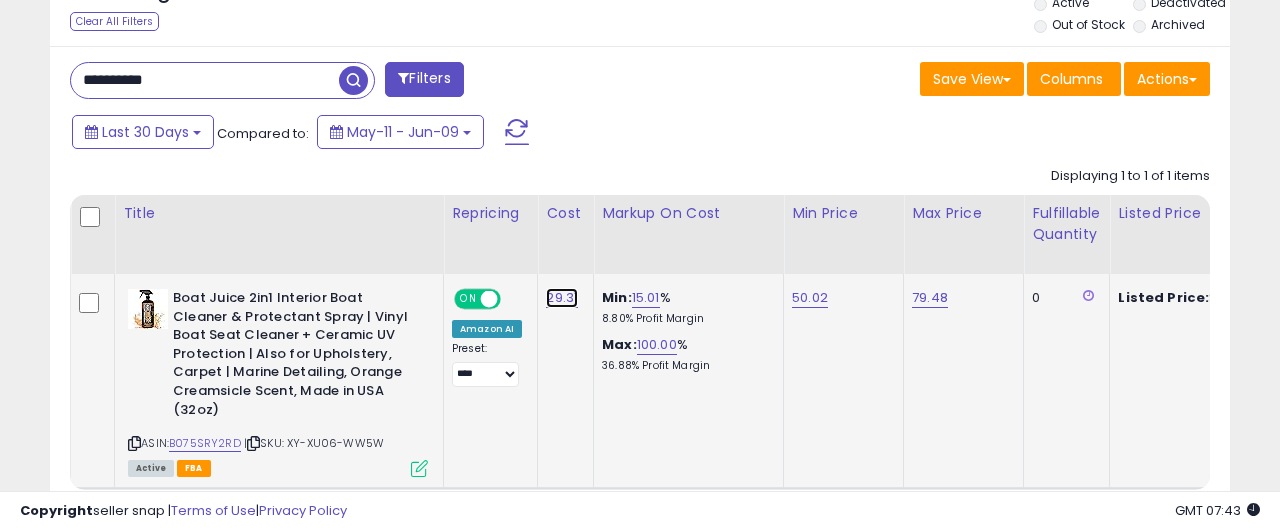 click on "29.31" at bounding box center [562, 298] 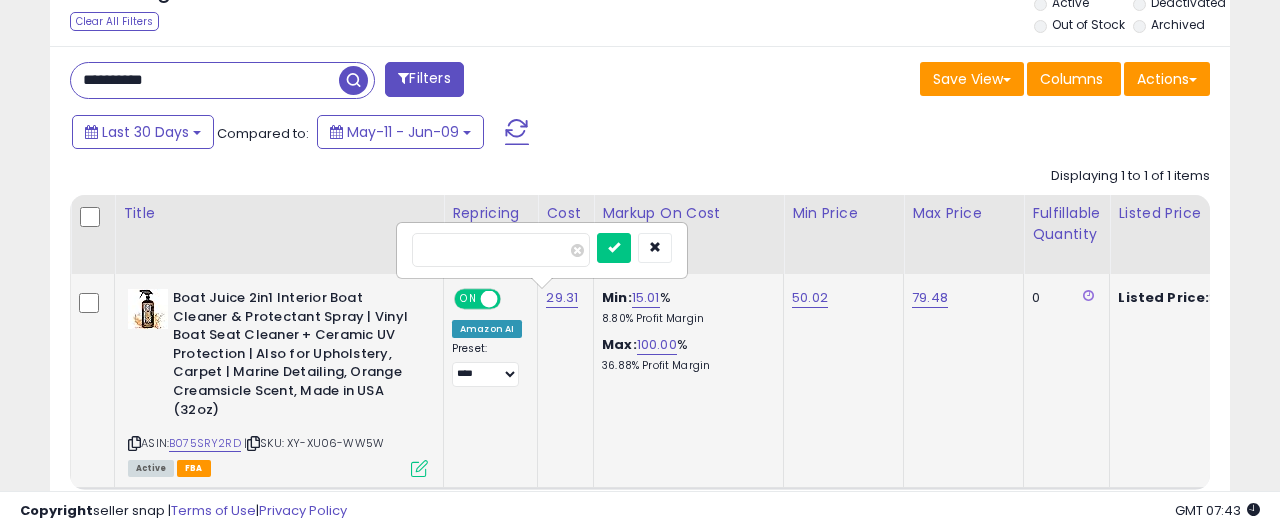 type on "*****" 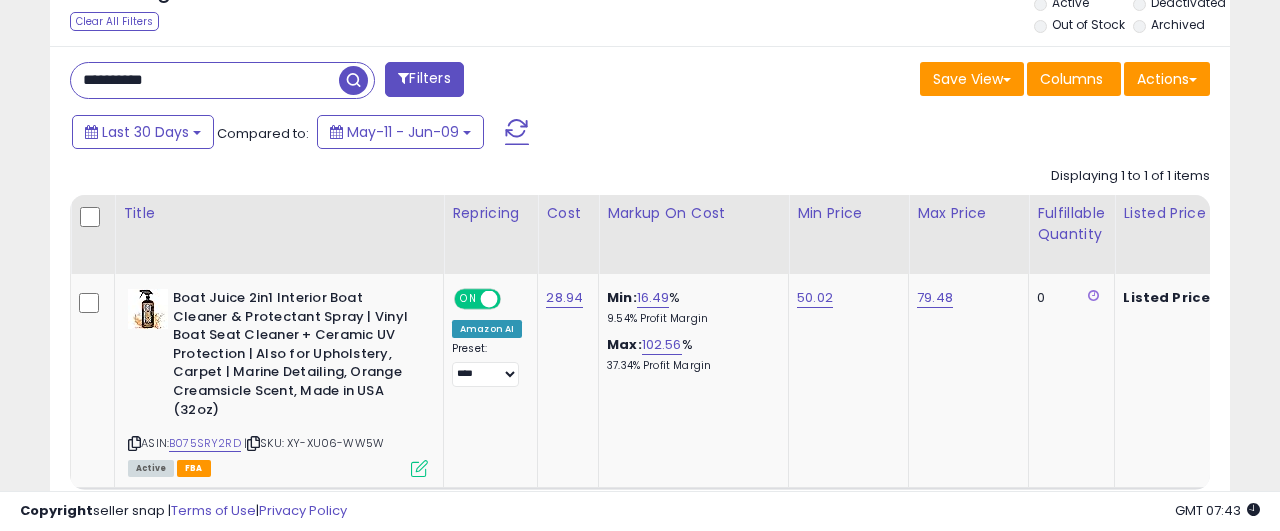 scroll, scrollTop: 0, scrollLeft: 54, axis: horizontal 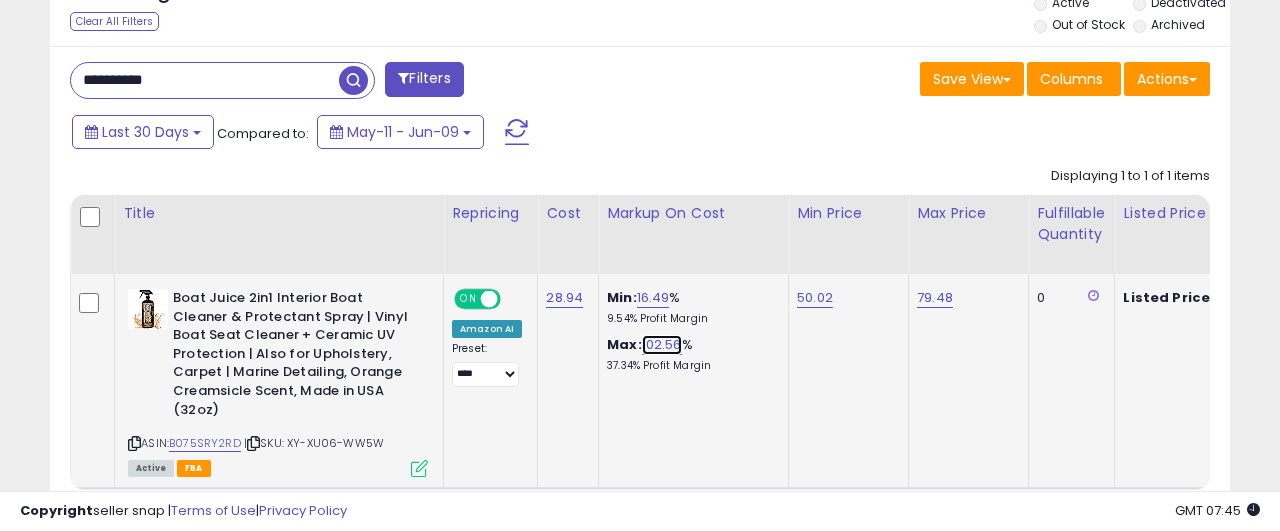 click on "102.56" at bounding box center [662, 345] 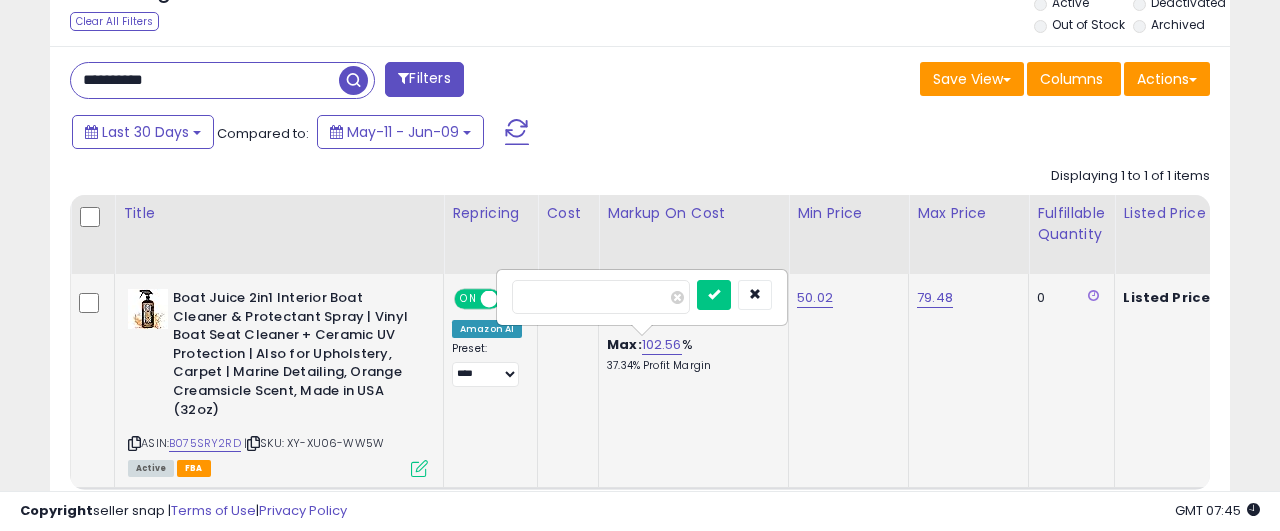 click on "******" at bounding box center [601, 297] 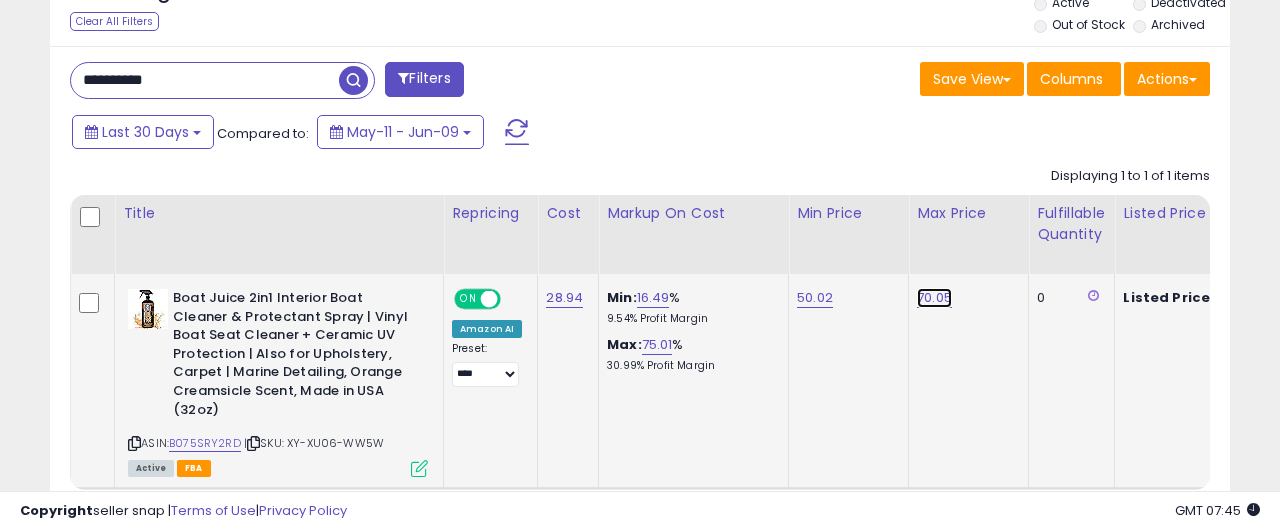 click on "70.05" at bounding box center [934, 298] 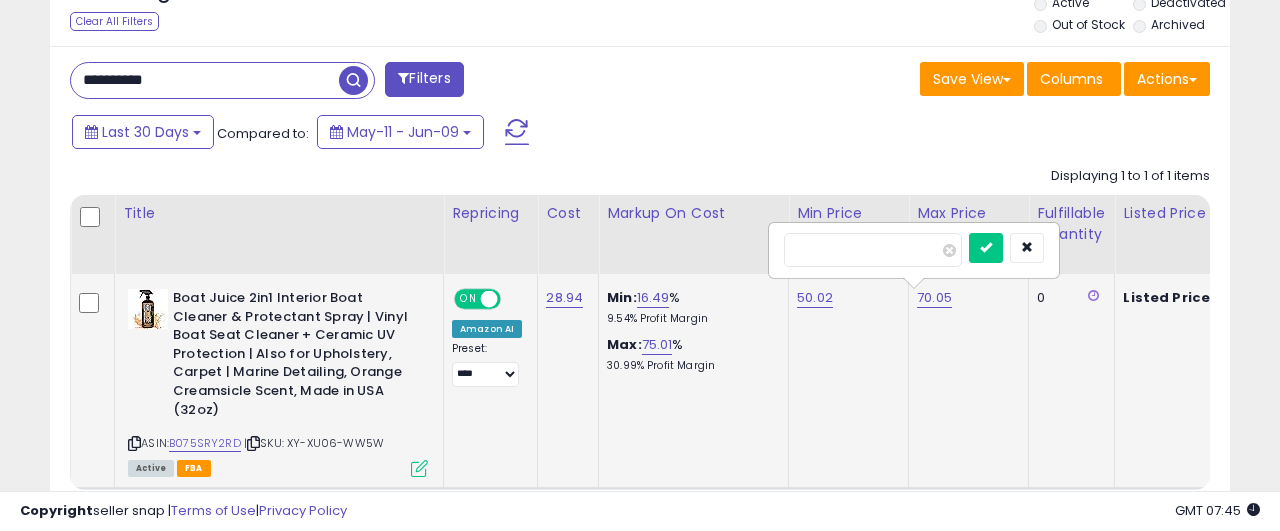 click on "*****" at bounding box center (873, 250) 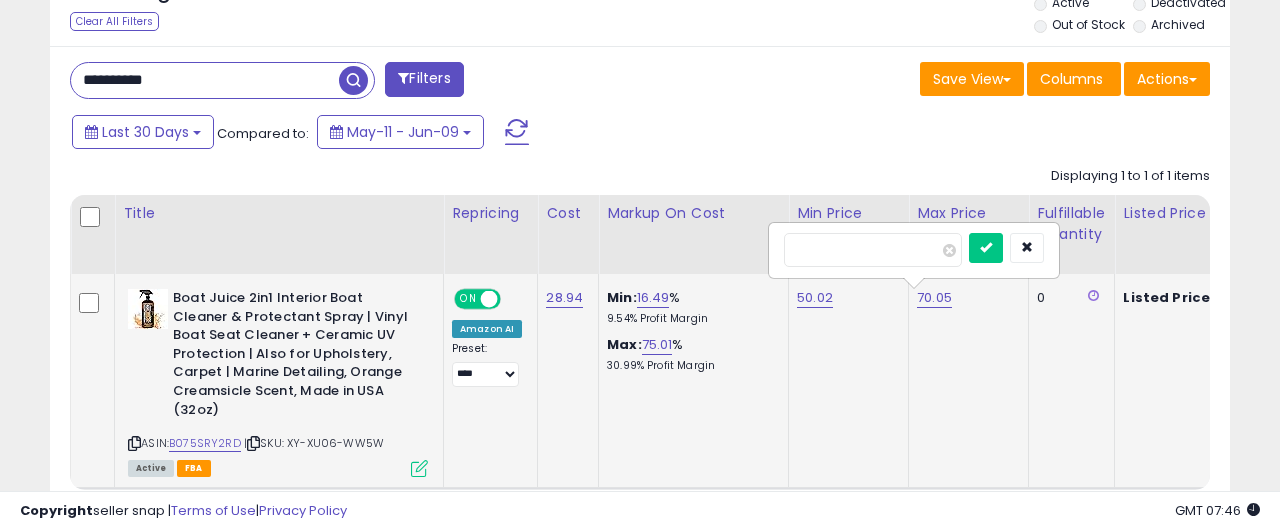 click on "*****" at bounding box center [873, 250] 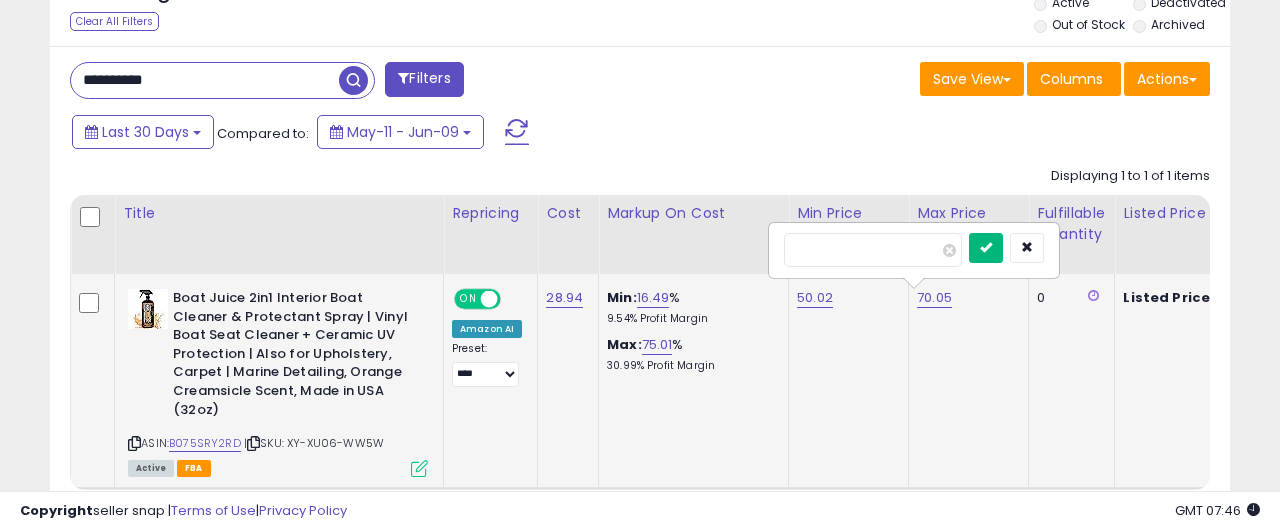 type on "*****" 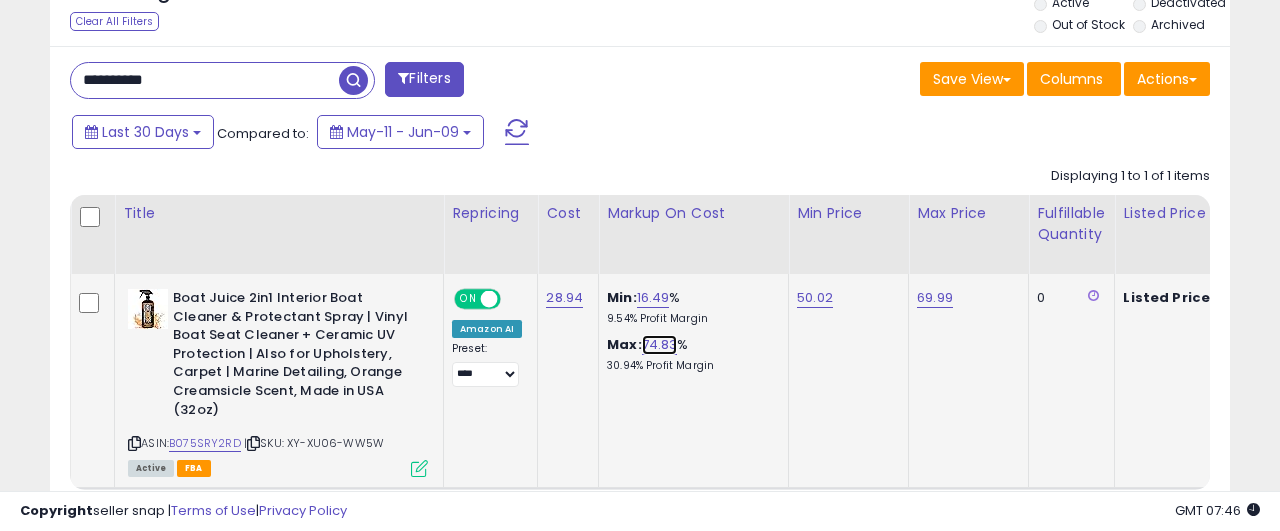click on "74.83" at bounding box center (660, 345) 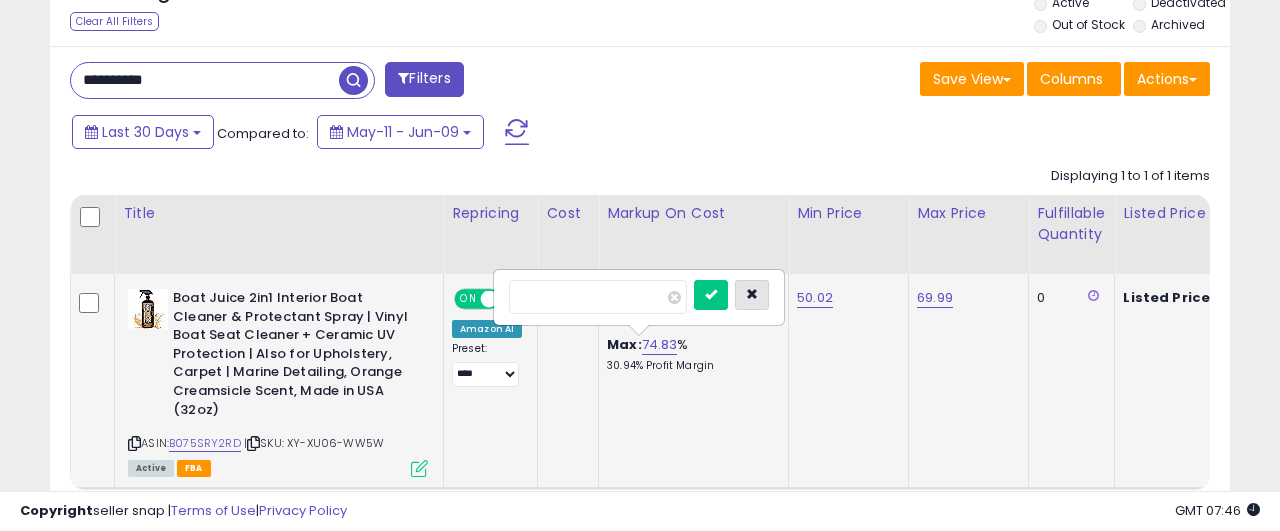 click at bounding box center (752, 294) 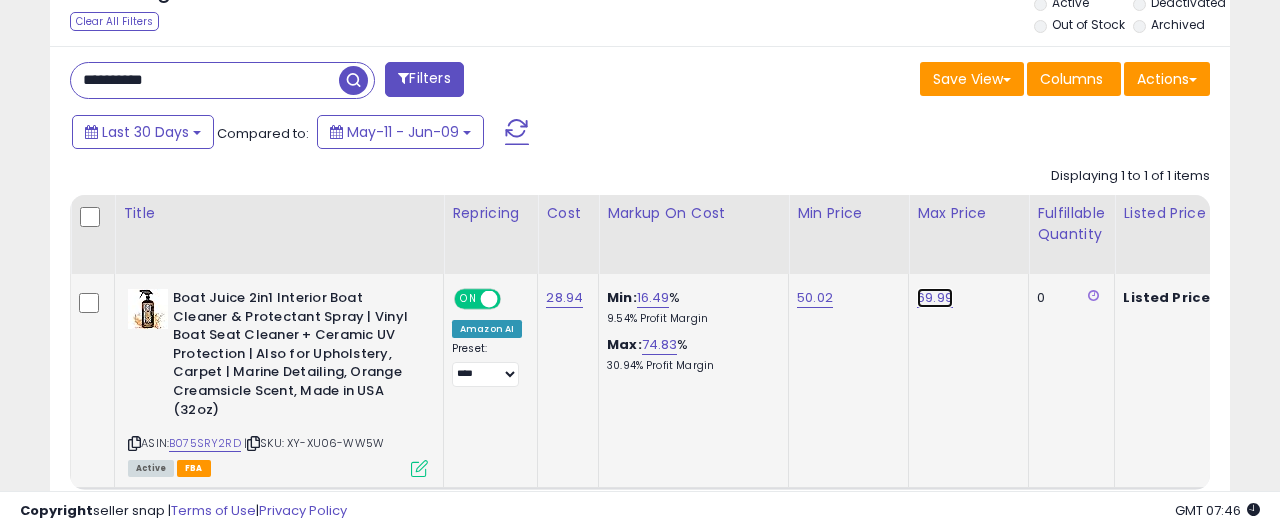 click on "69.99" at bounding box center [935, 298] 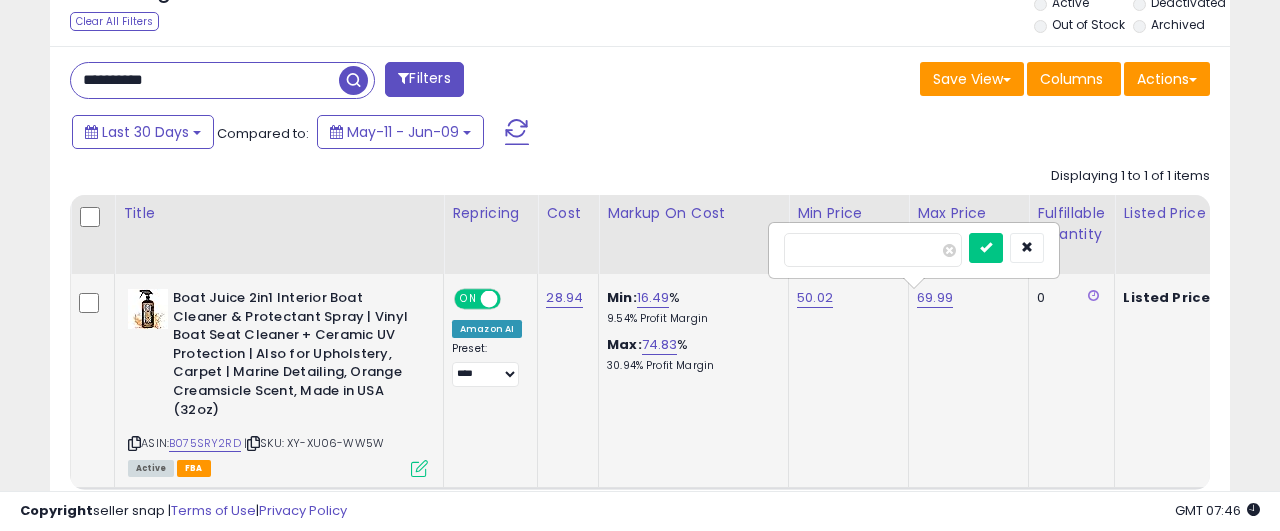 click on "*****" at bounding box center (873, 250) 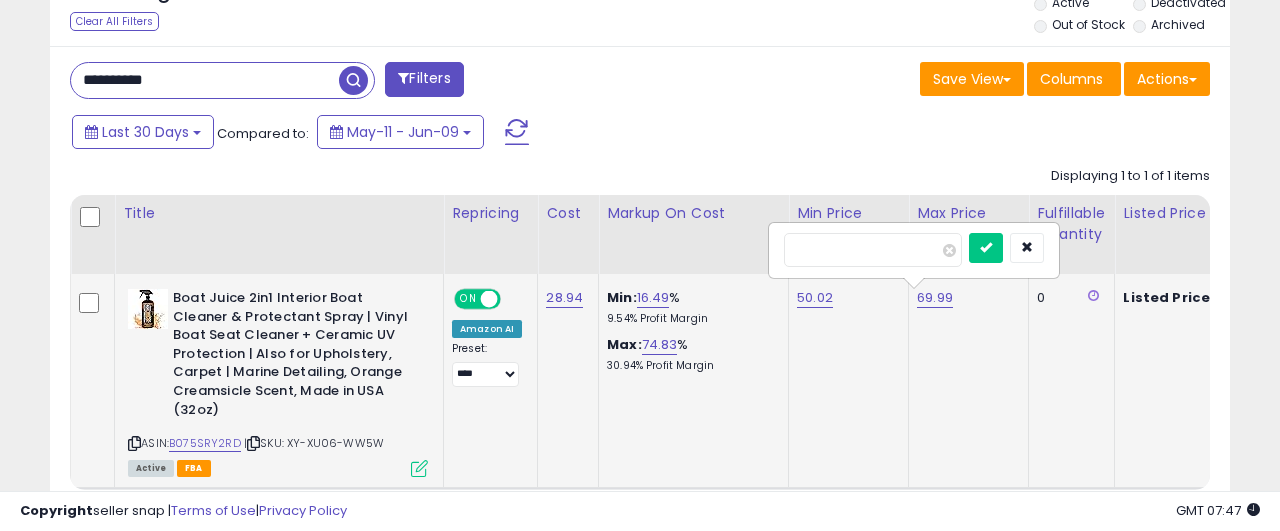 type on "*" 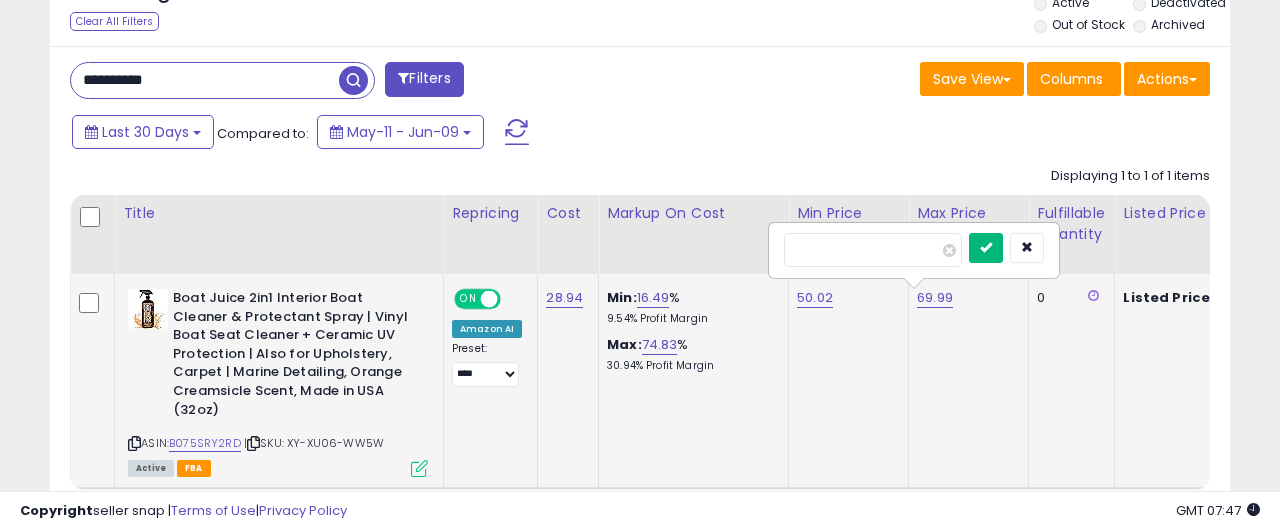 type on "*****" 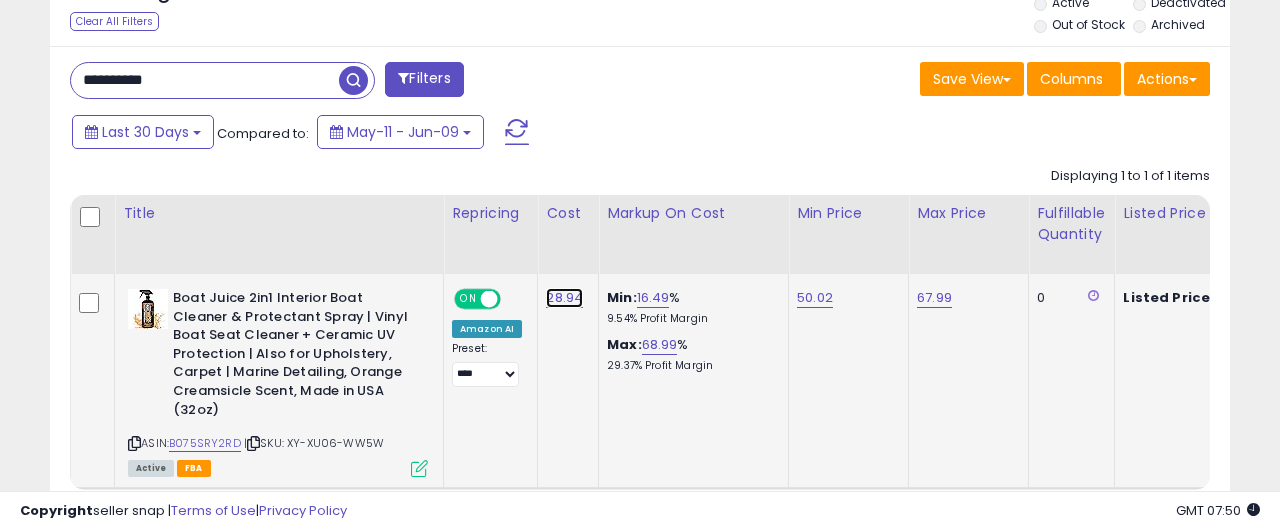 click on "28.94" at bounding box center (564, 298) 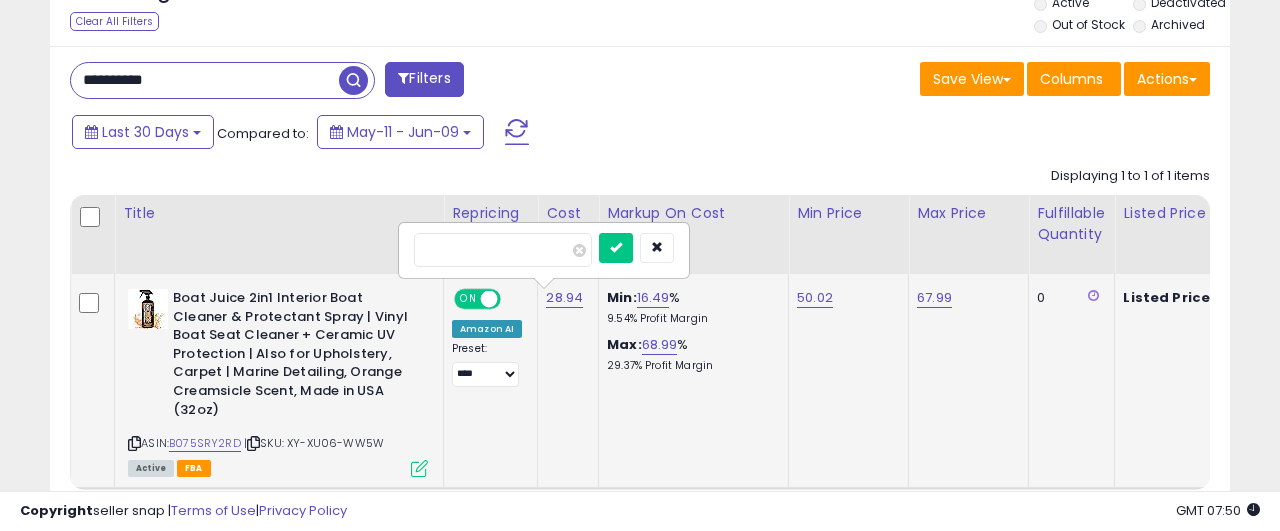 click on "*****" at bounding box center [503, 250] 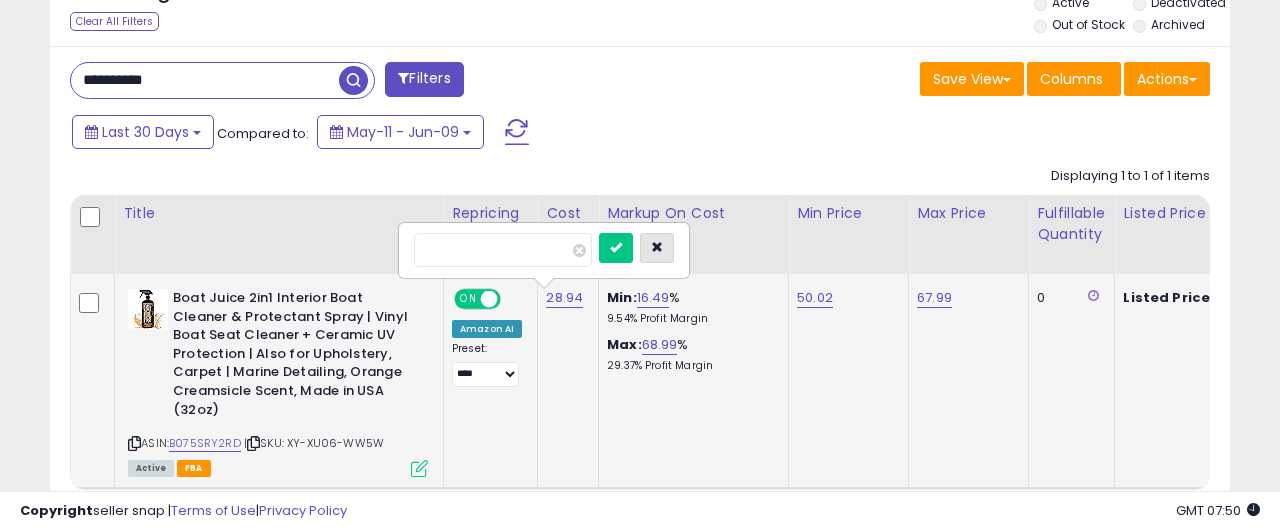 type on "**" 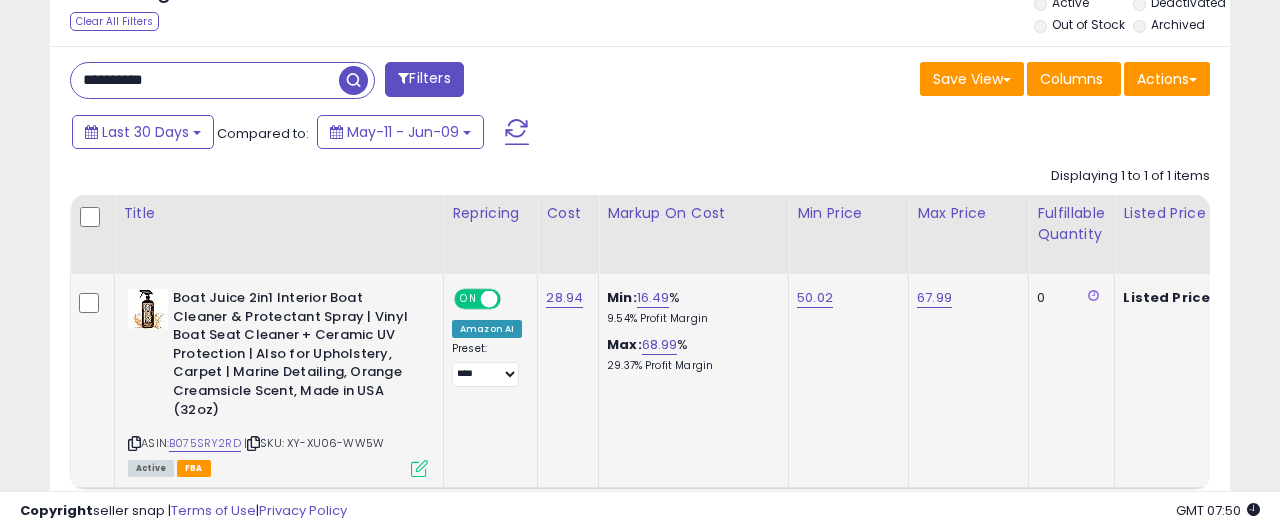 click on "**********" at bounding box center (205, 80) 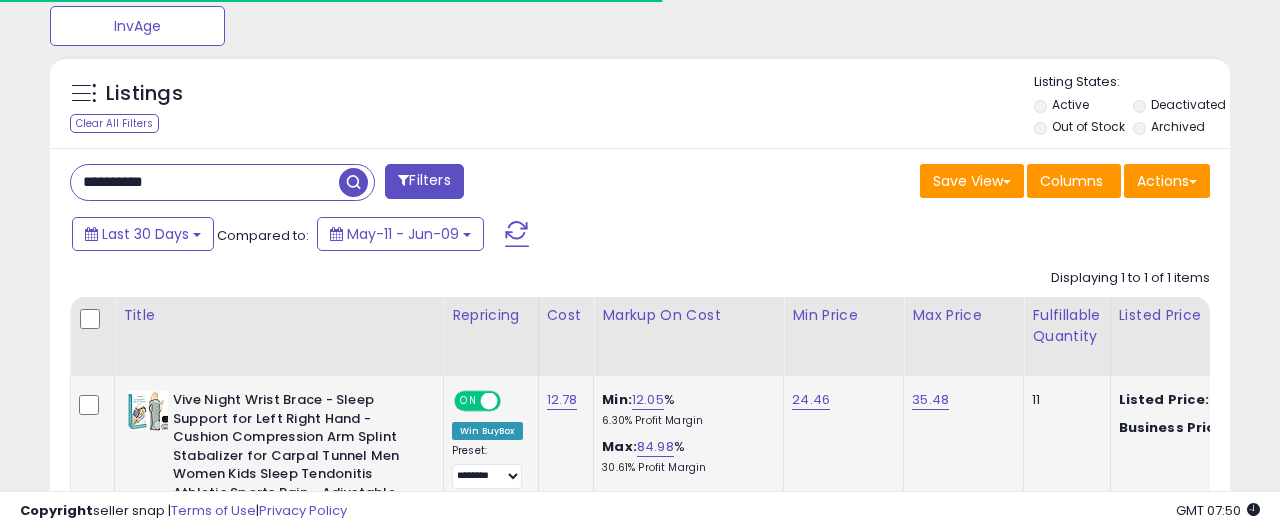 scroll, scrollTop: 929, scrollLeft: 0, axis: vertical 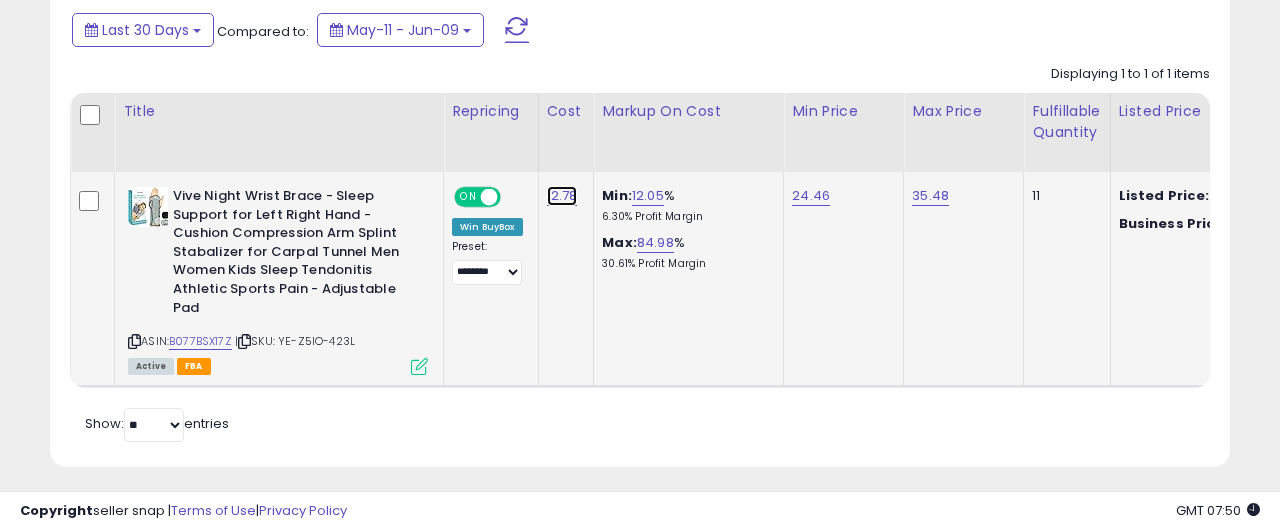 click on "12.78" at bounding box center (562, 196) 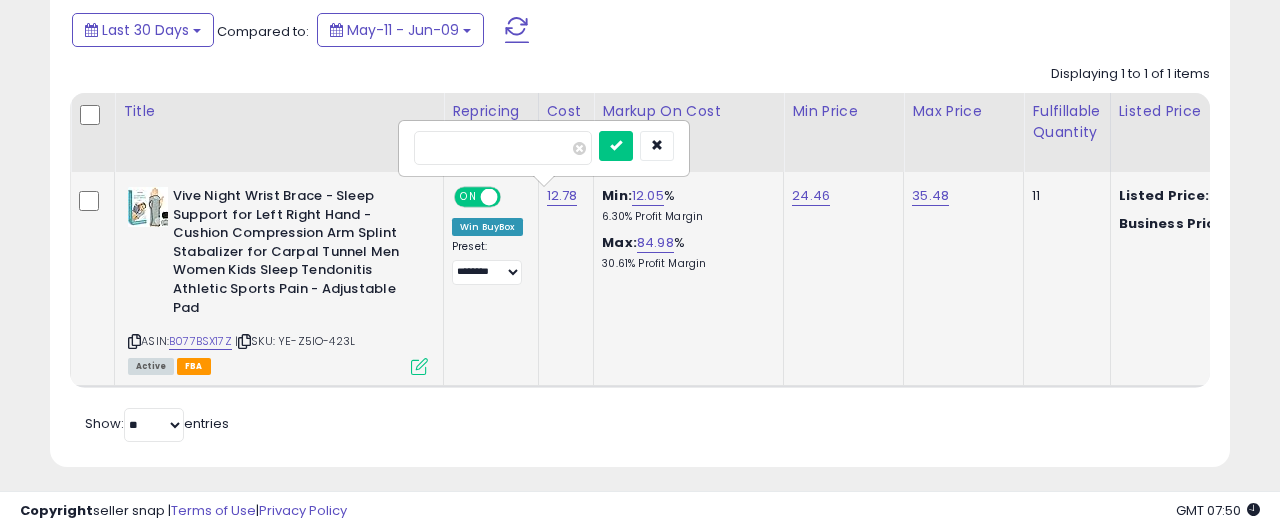 type on "*****" 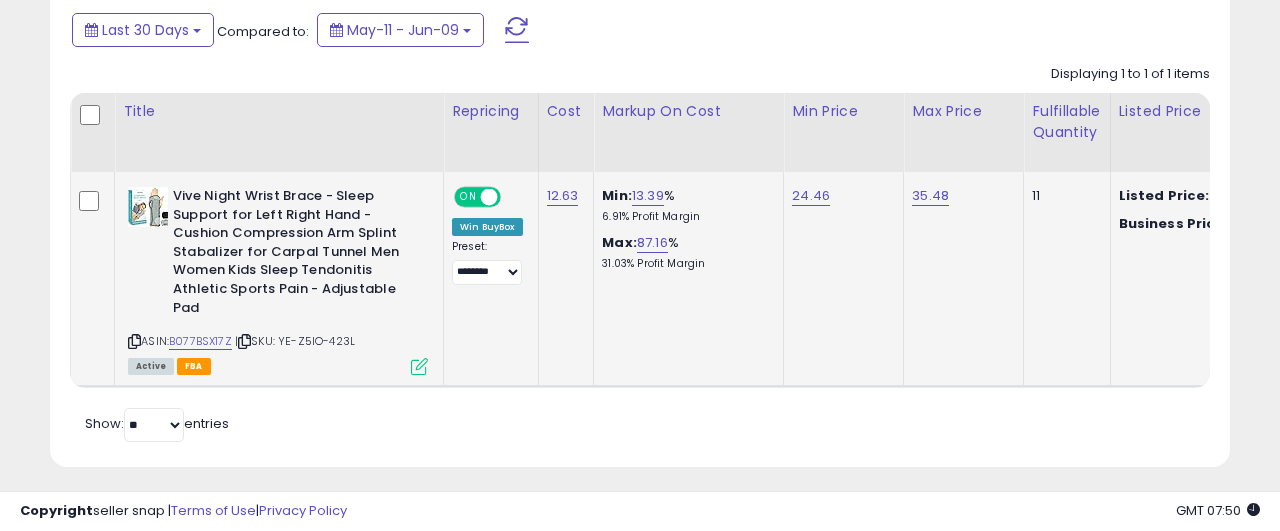 scroll, scrollTop: 0, scrollLeft: 69, axis: horizontal 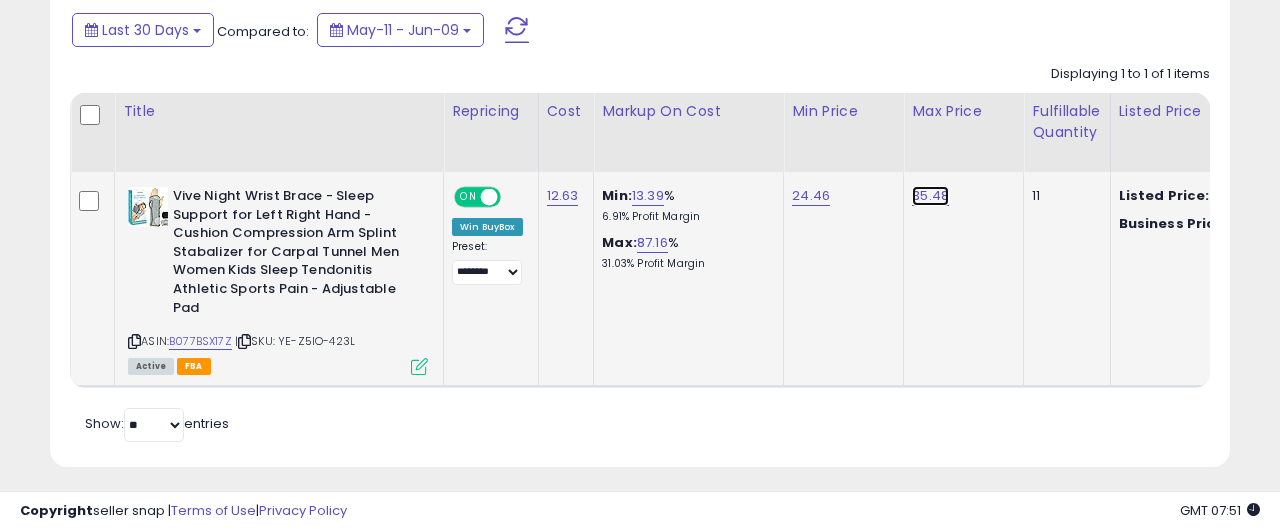 click on "35.48" at bounding box center (930, 196) 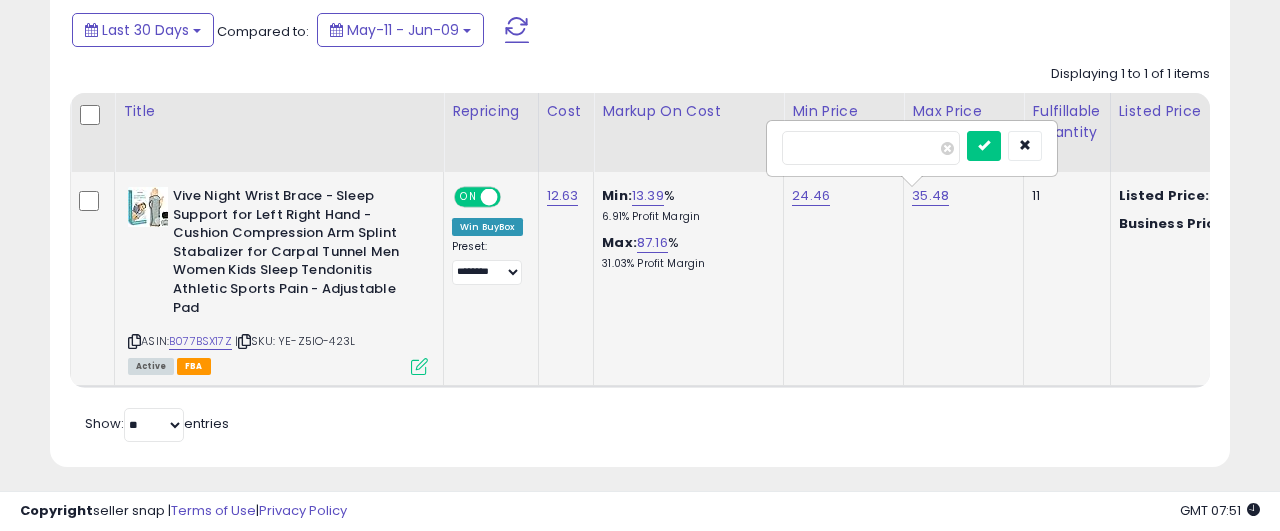 click on "*****" at bounding box center [871, 148] 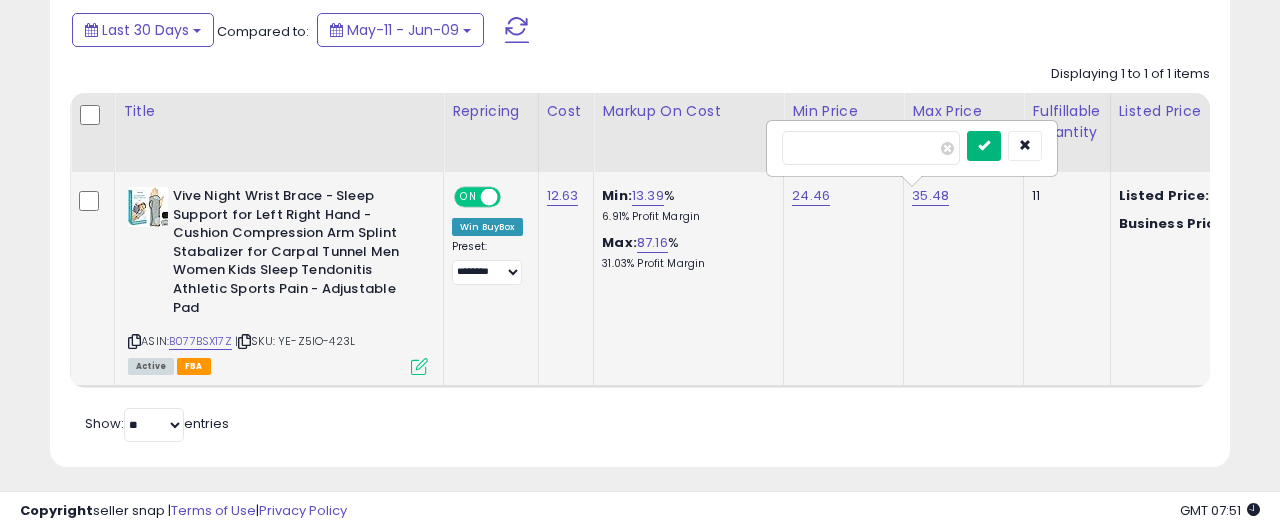 type on "*****" 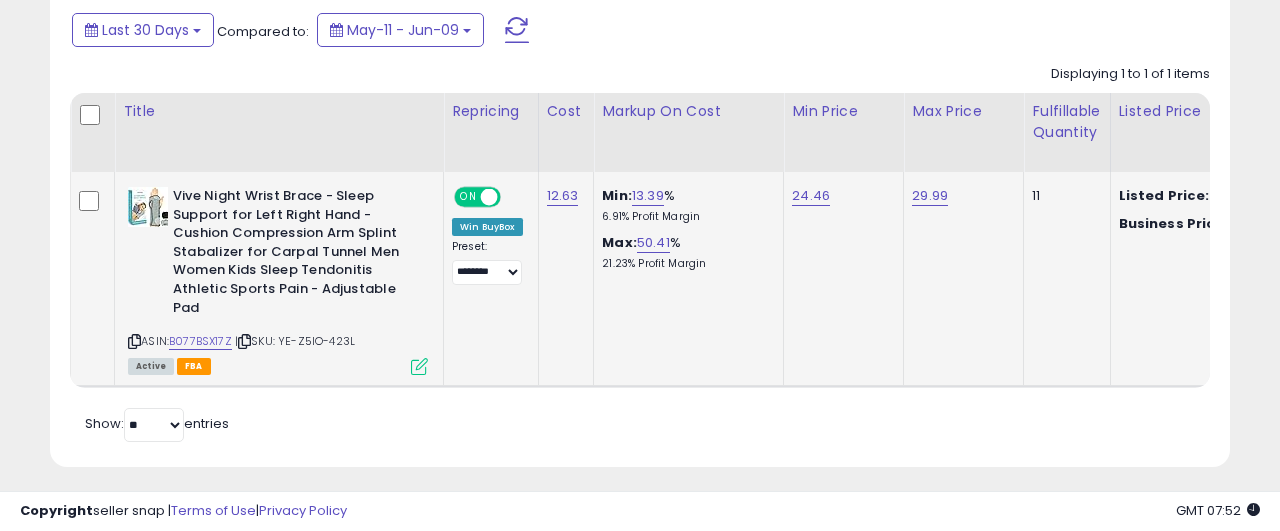 scroll, scrollTop: 0, scrollLeft: 715, axis: horizontal 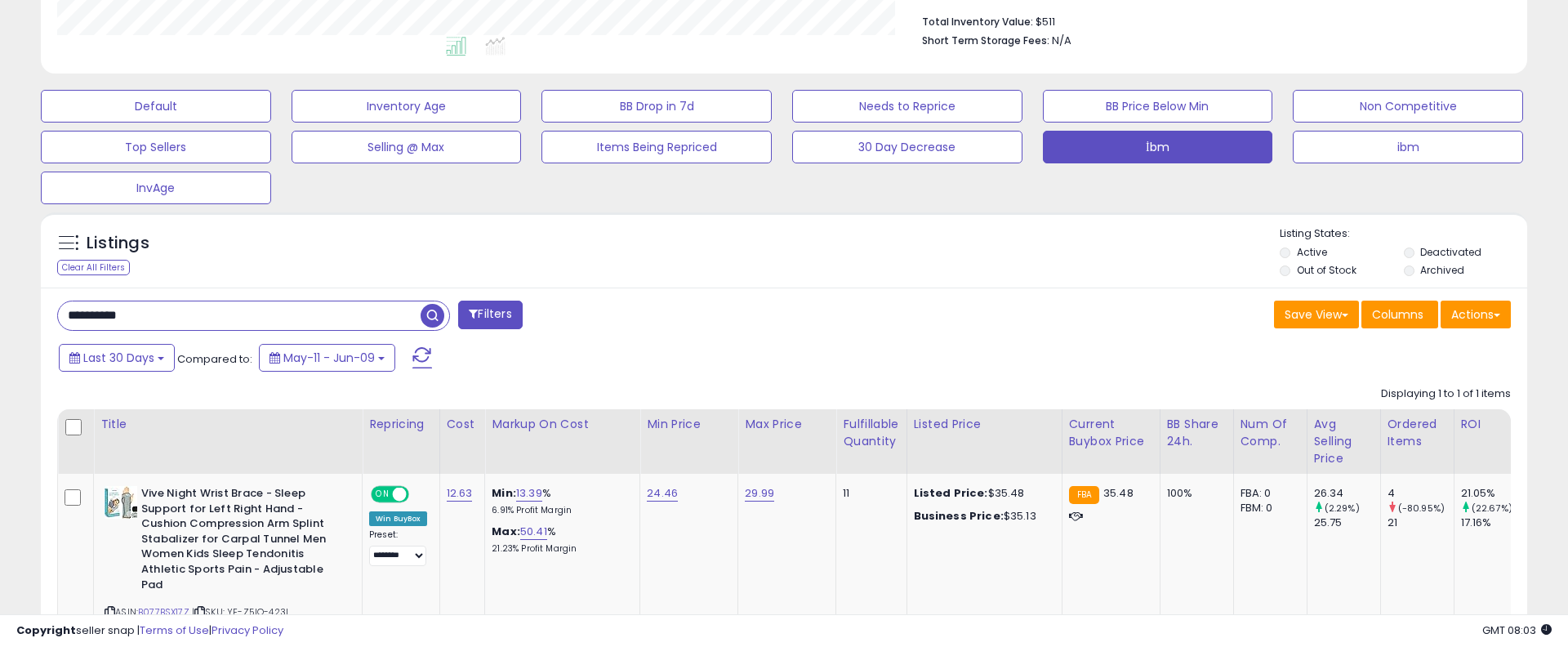 click on "**********" at bounding box center [239, 315] 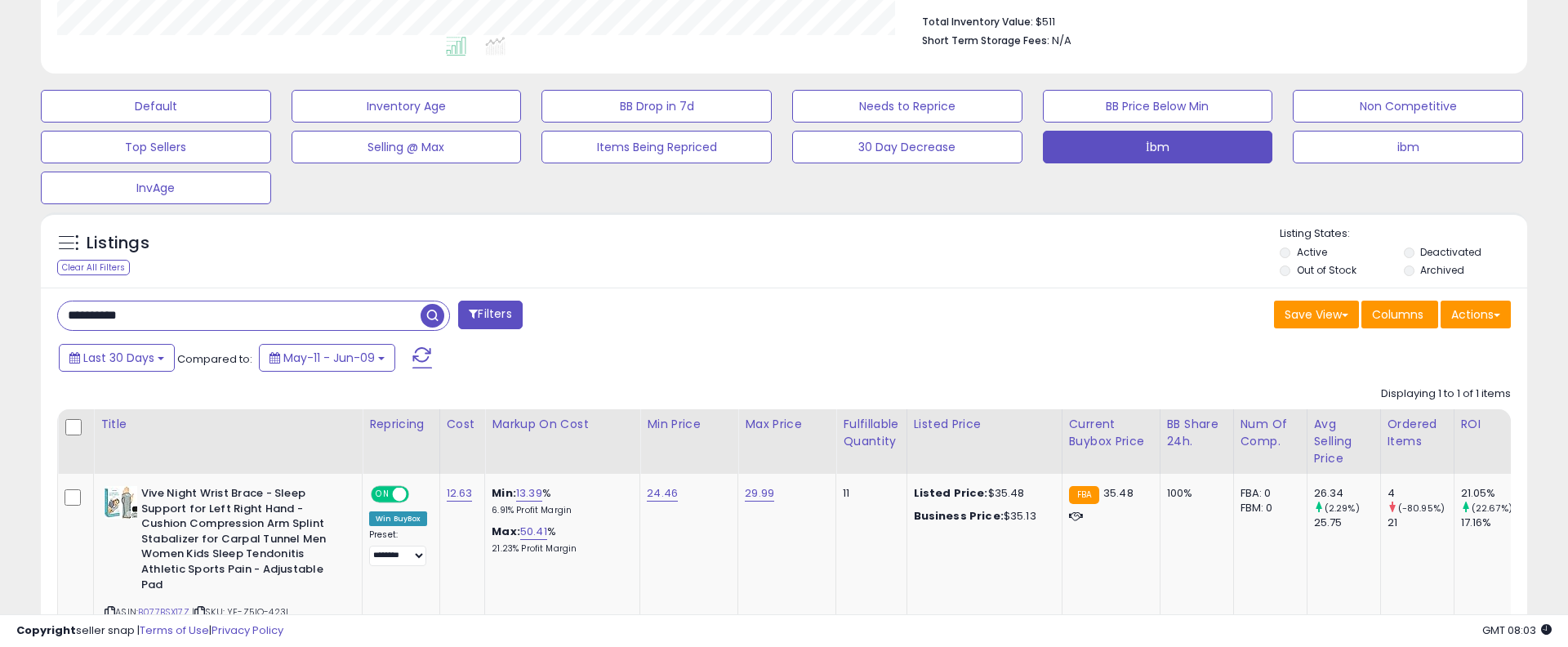 paste 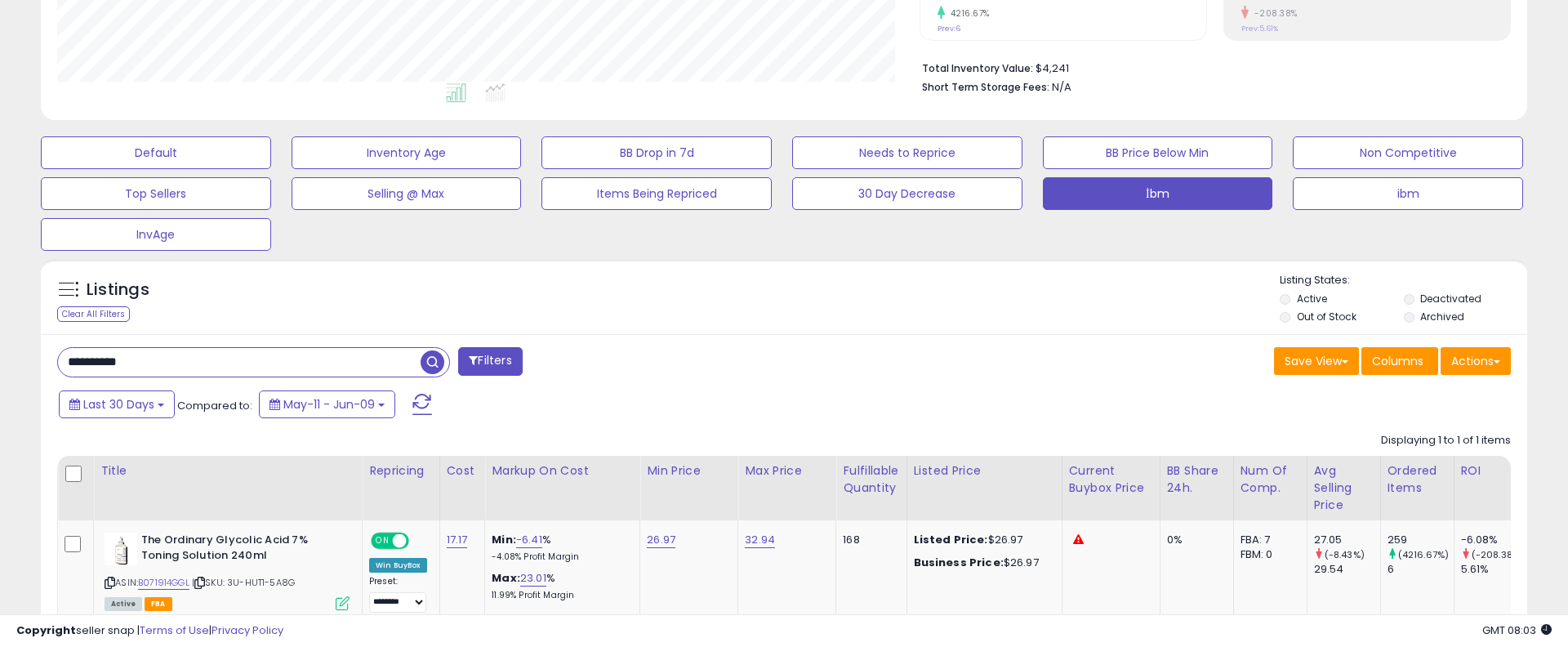 scroll, scrollTop: 816584, scrollLeft: 815804, axis: both 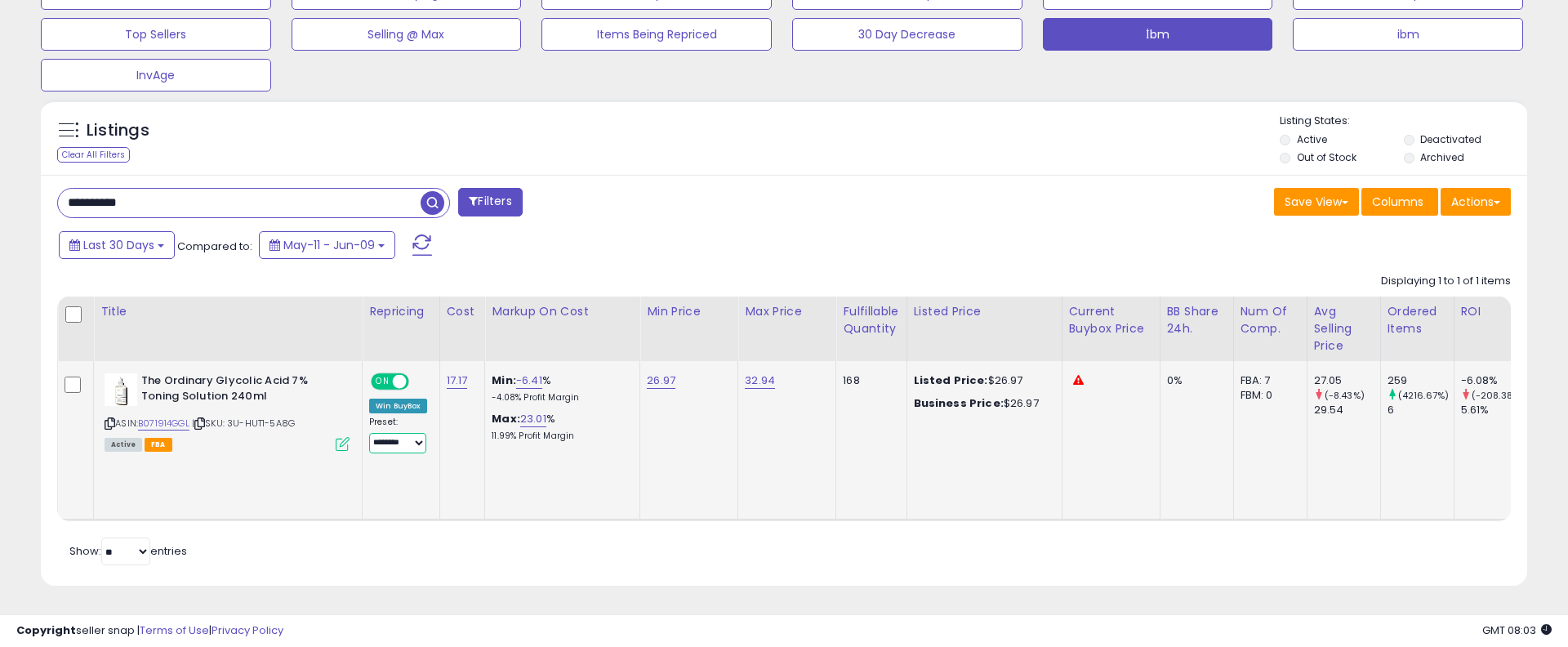 click on "**********" at bounding box center [398, 443] 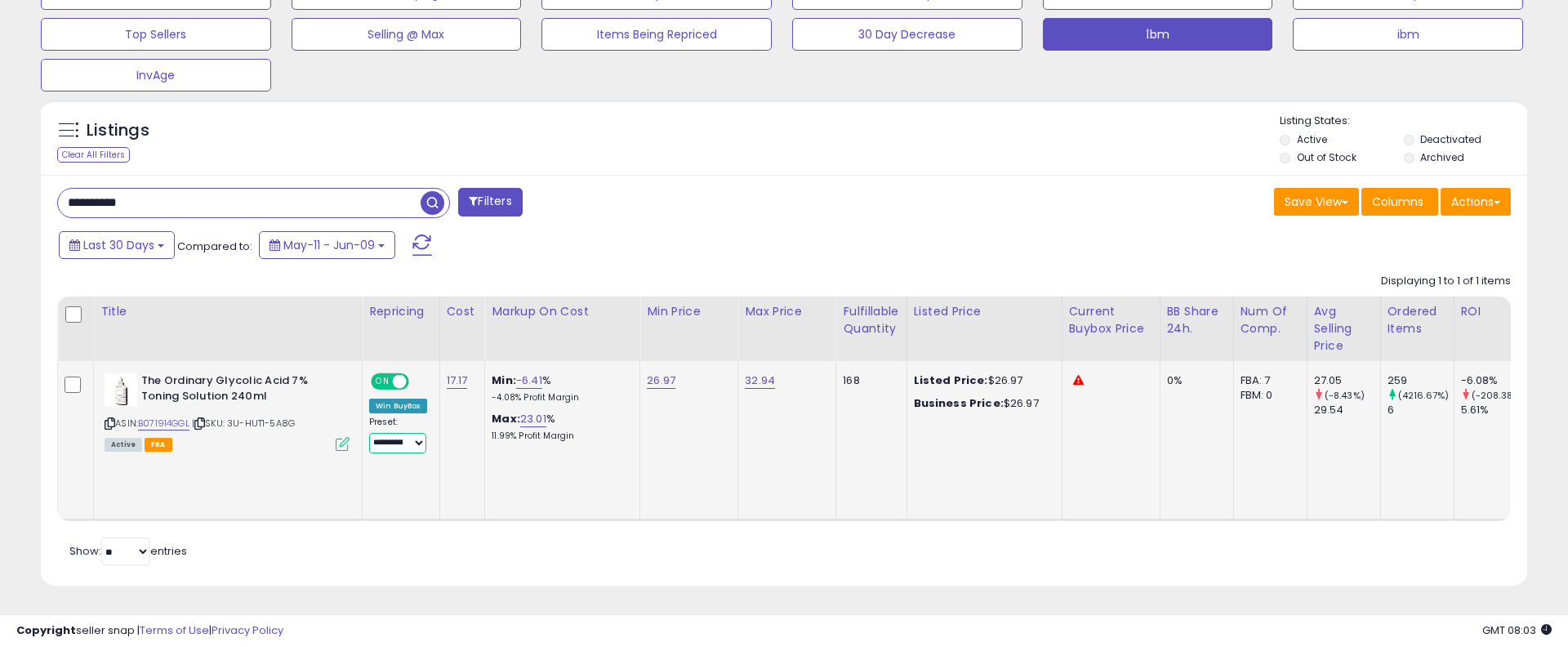 click on "**********" at bounding box center [0, 0] 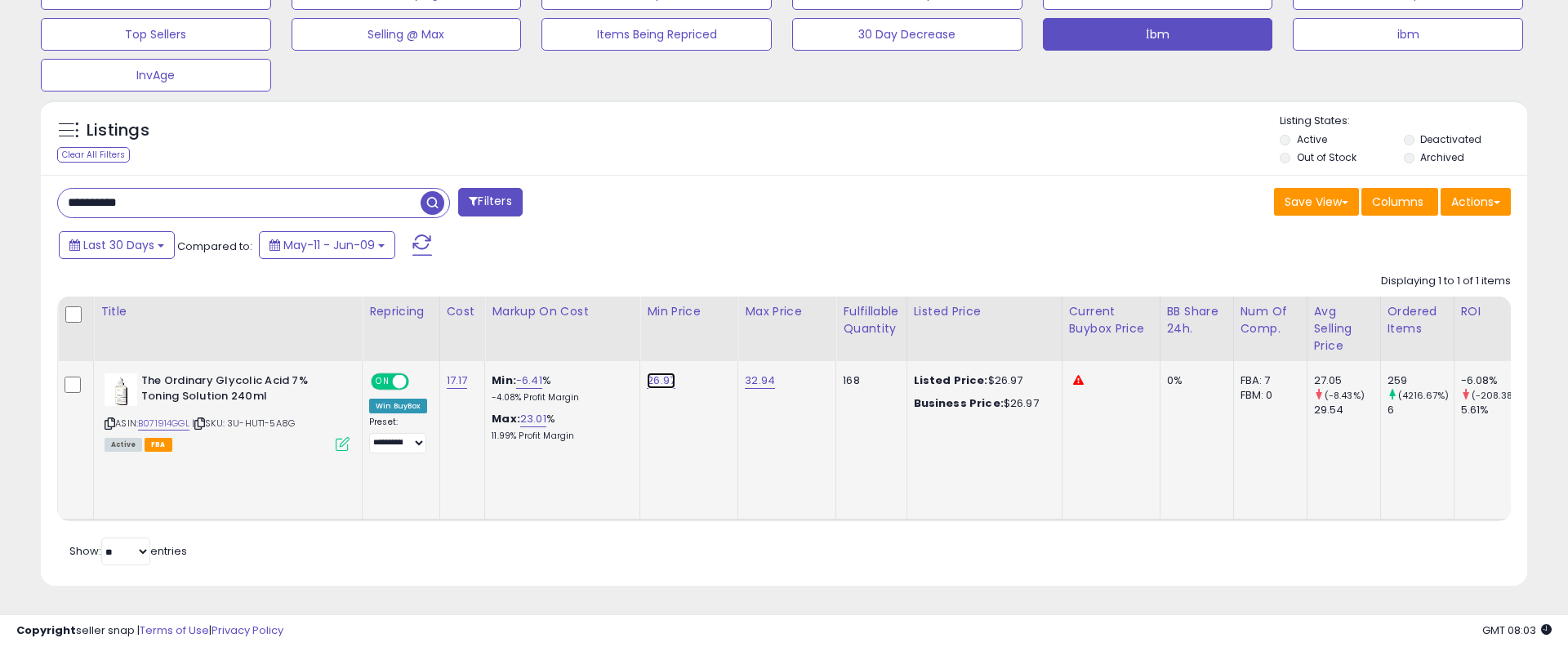 click on "26.97" at bounding box center [661, 381] 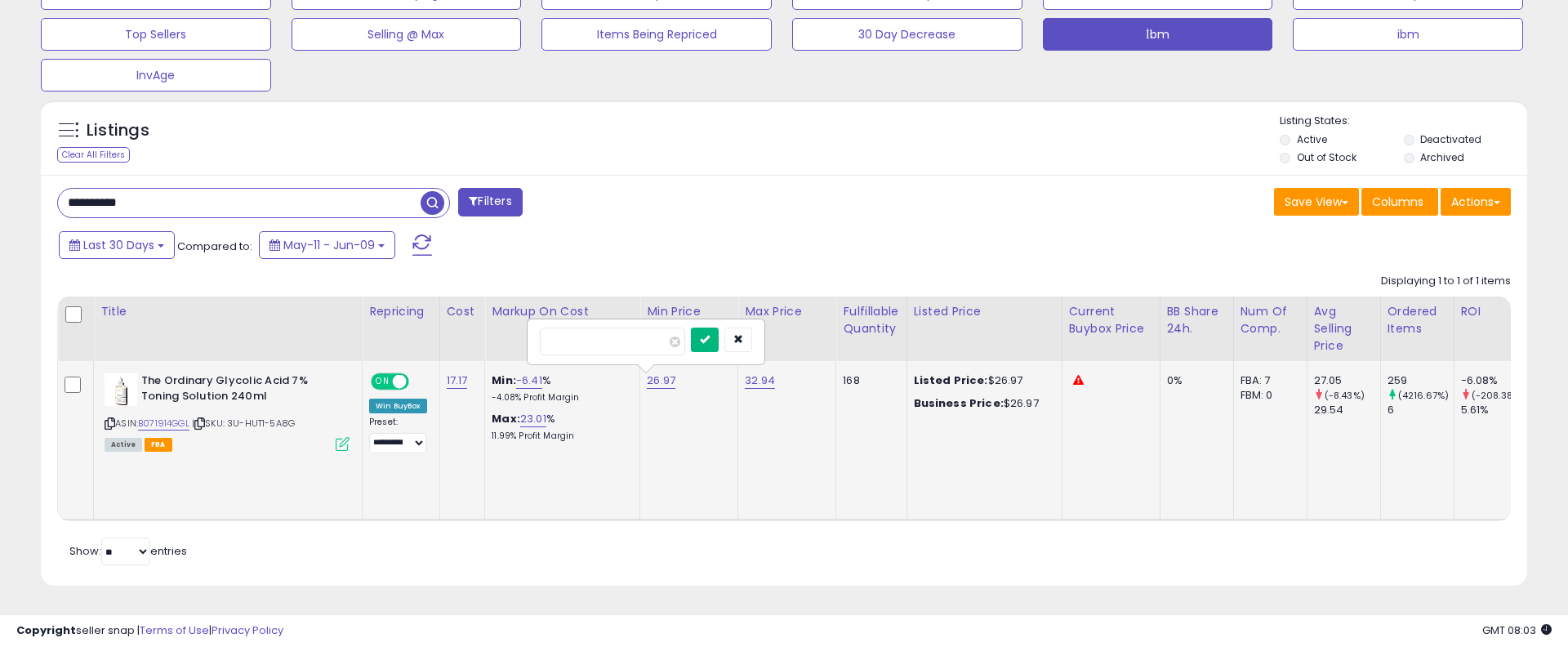 type on "*****" 